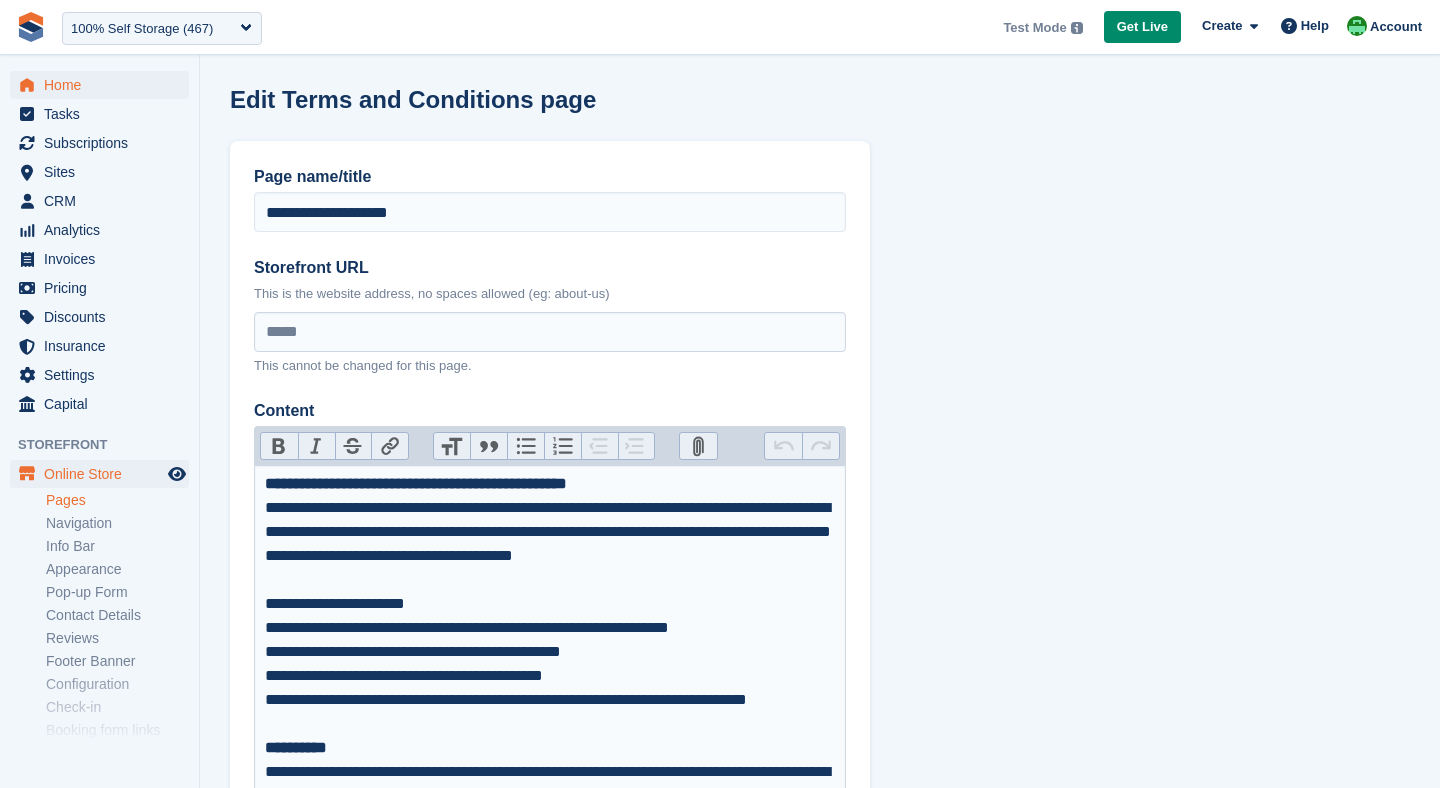 scroll, scrollTop: 308, scrollLeft: 0, axis: vertical 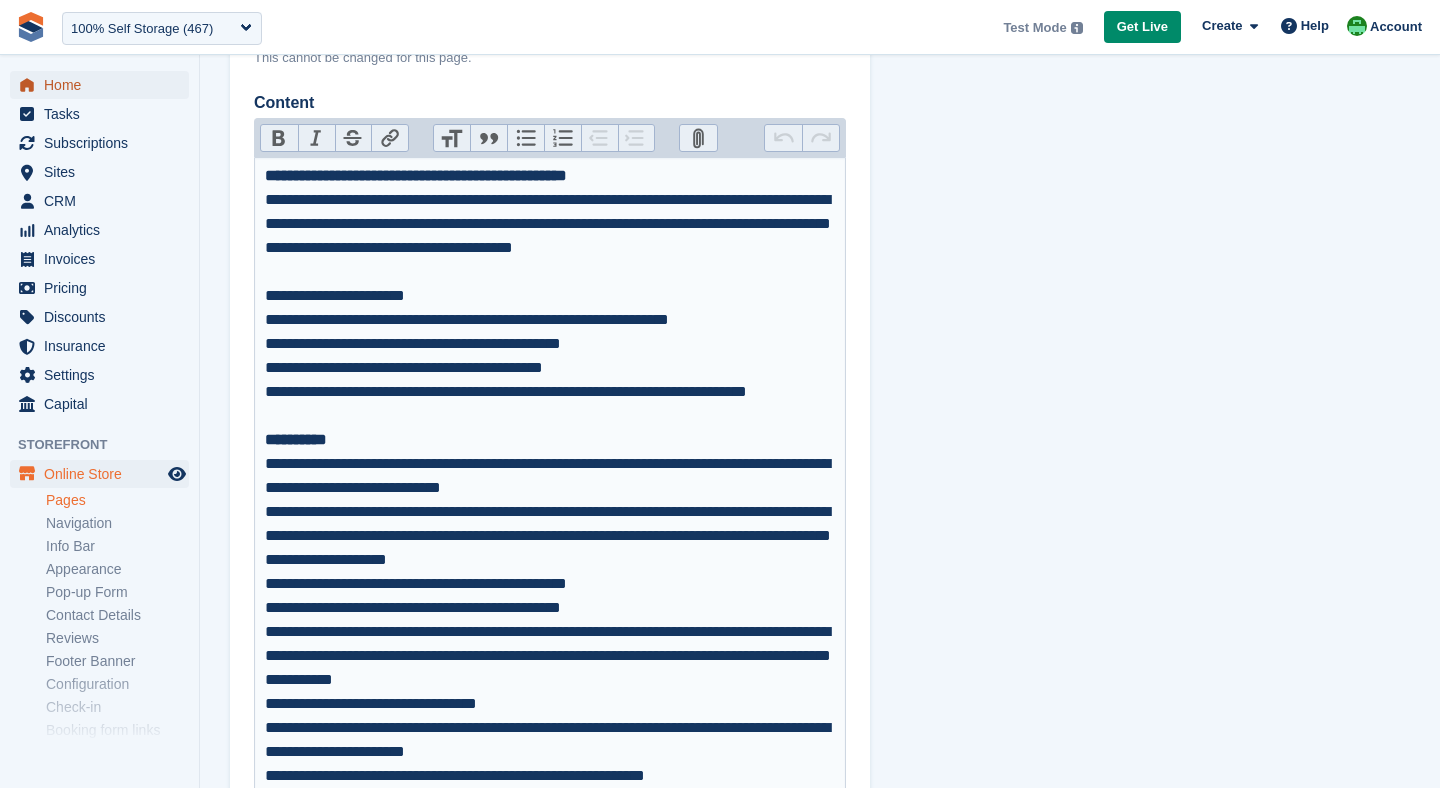 click on "Home" at bounding box center [104, 85] 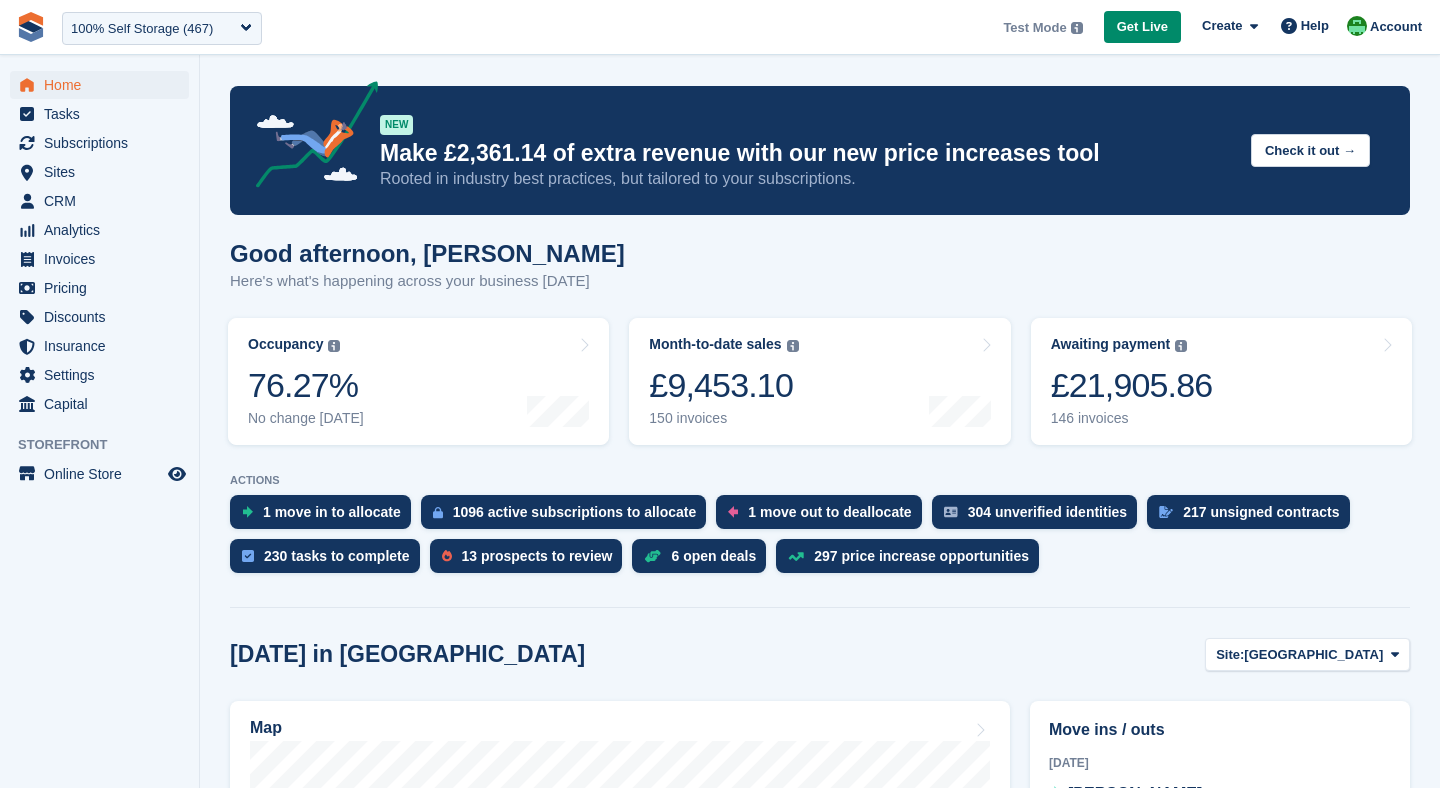 scroll, scrollTop: 0, scrollLeft: 0, axis: both 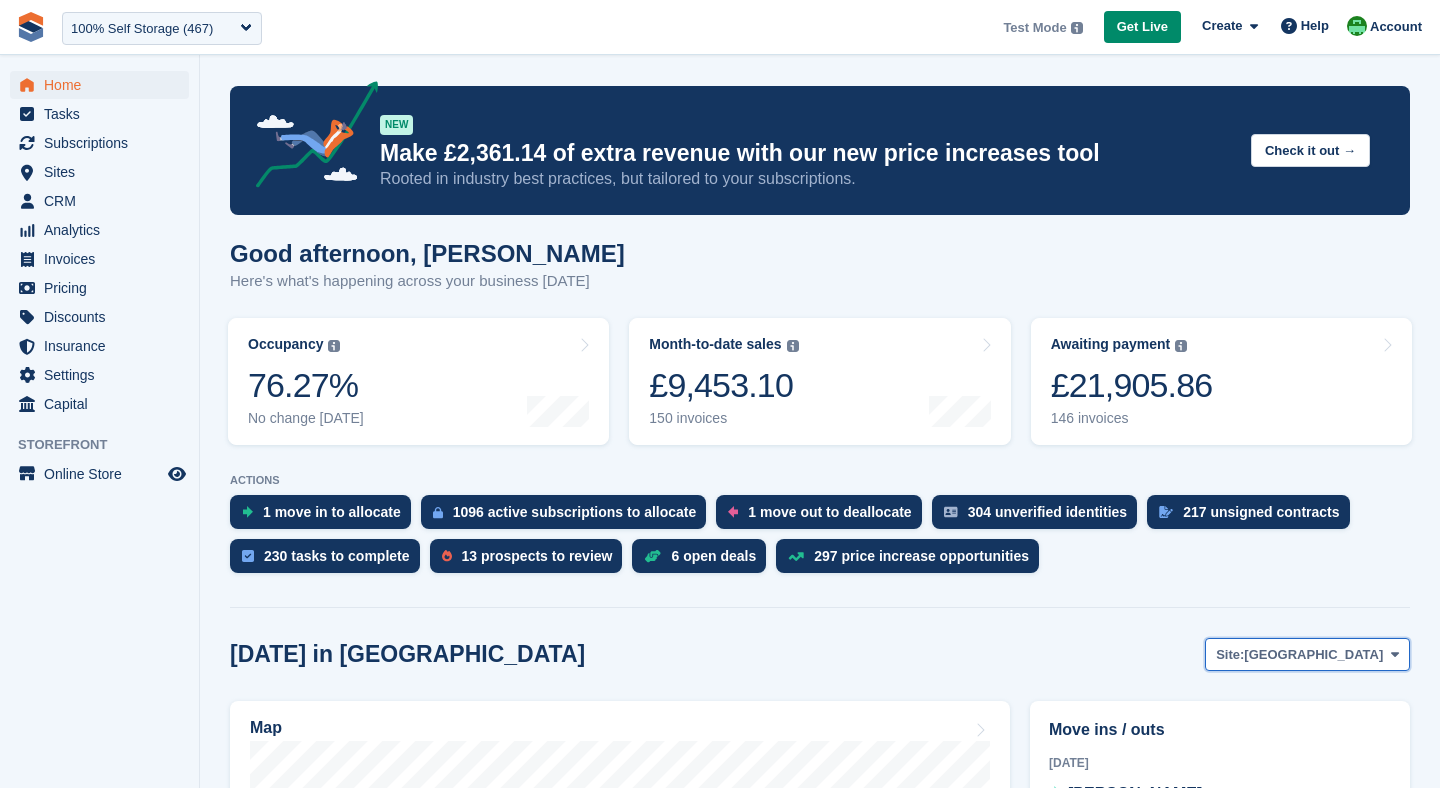 click on "Site:" at bounding box center [1230, 655] 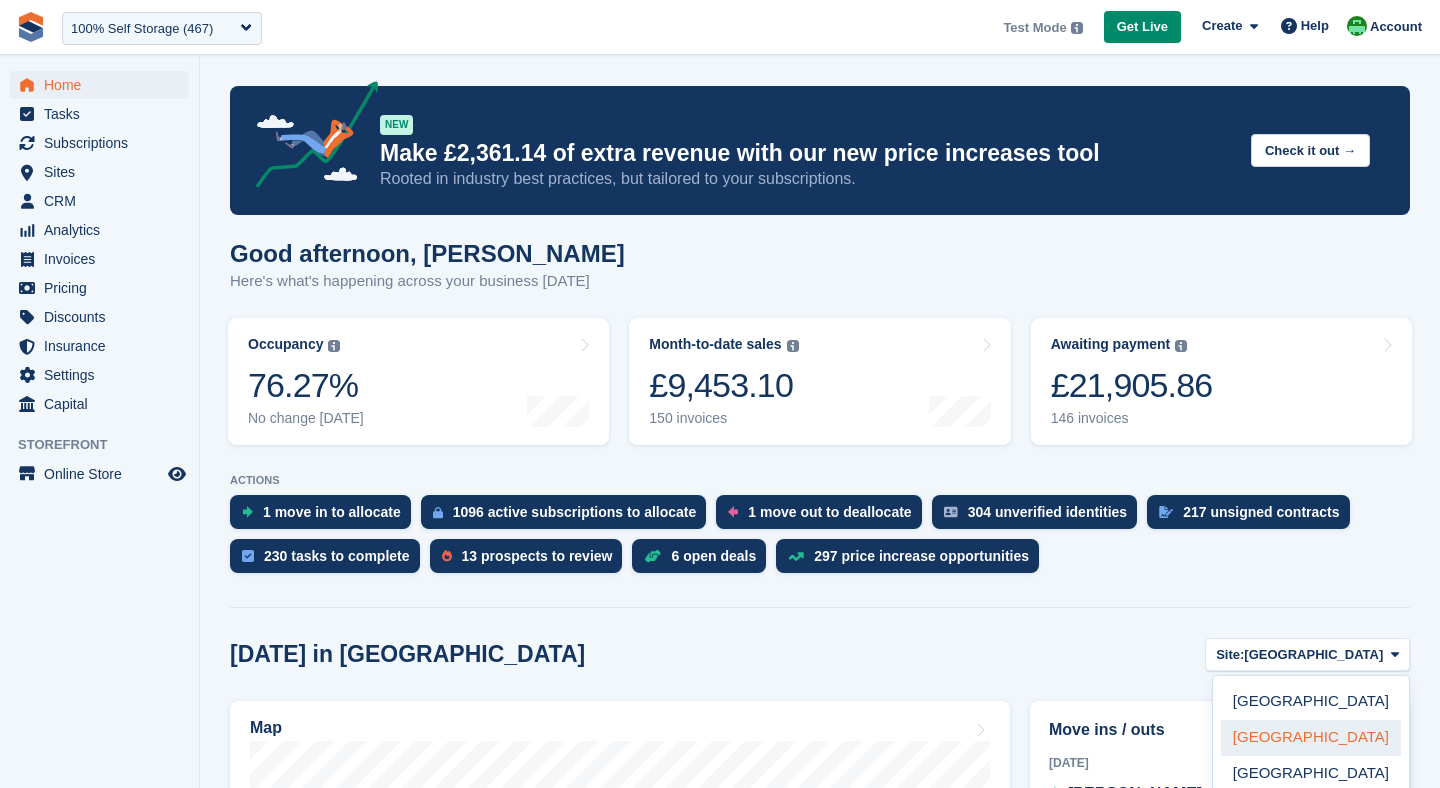 click on "[GEOGRAPHIC_DATA]" at bounding box center (1311, 738) 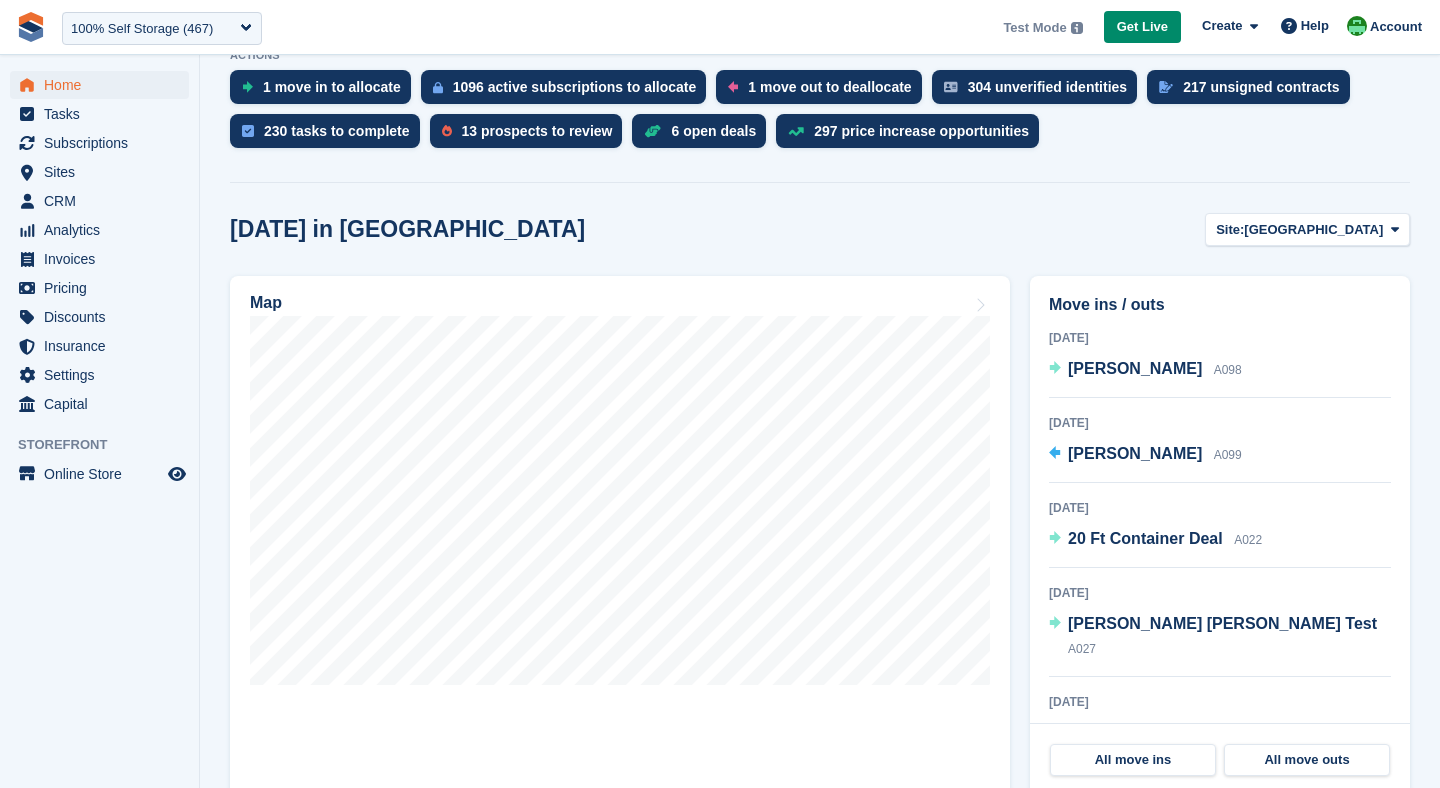 scroll, scrollTop: 440, scrollLeft: 0, axis: vertical 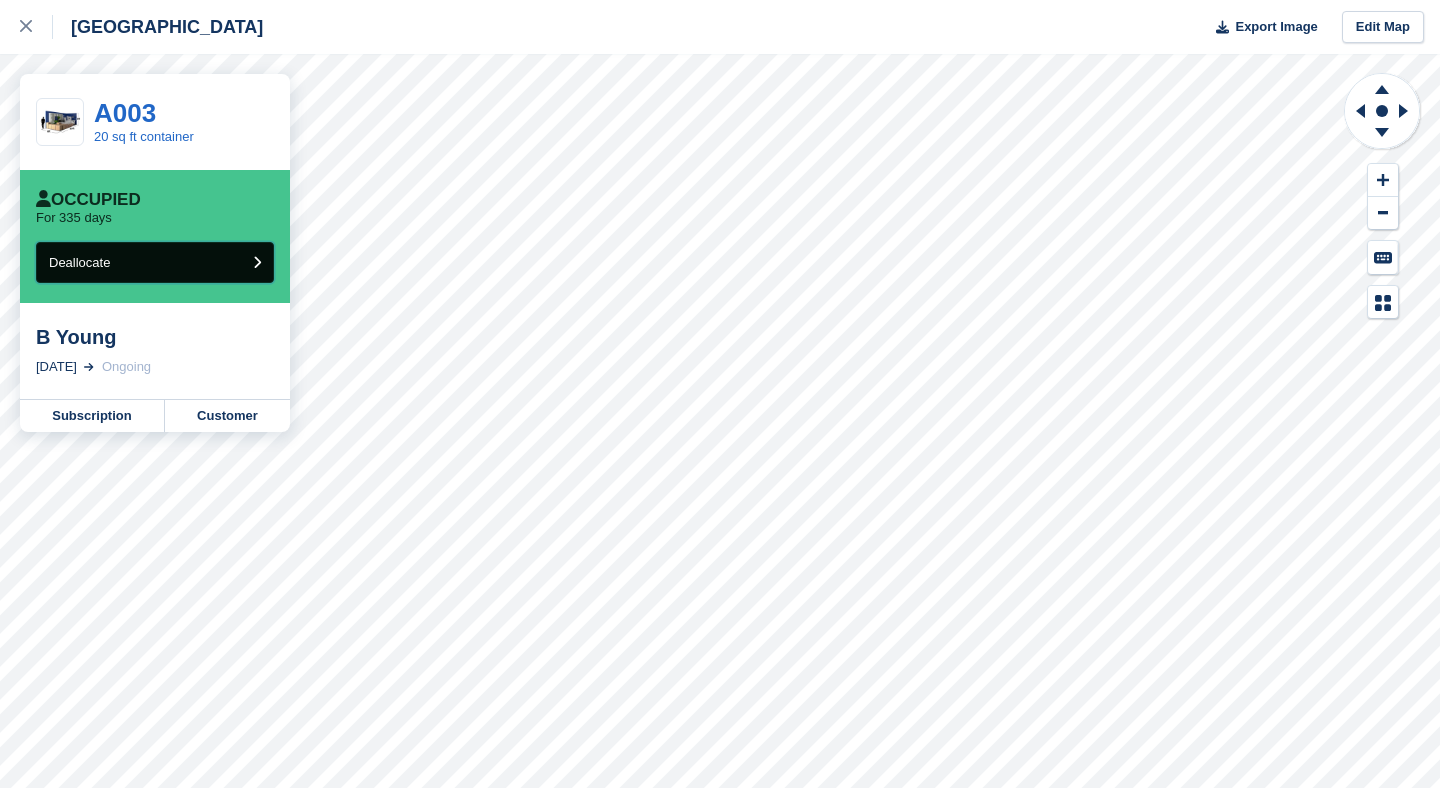 click on "Deallocate" at bounding box center [155, 262] 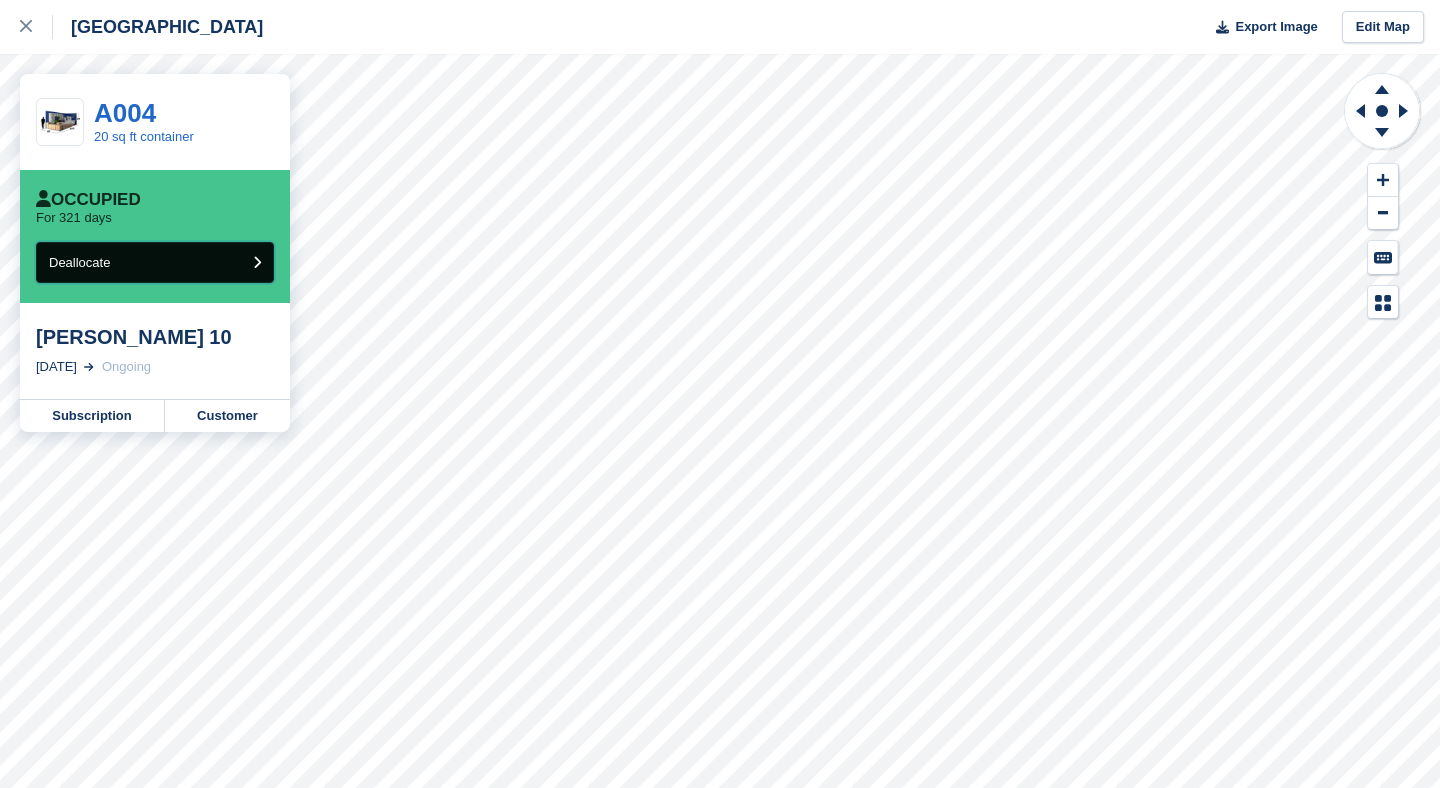 click on "Deallocate" at bounding box center (155, 262) 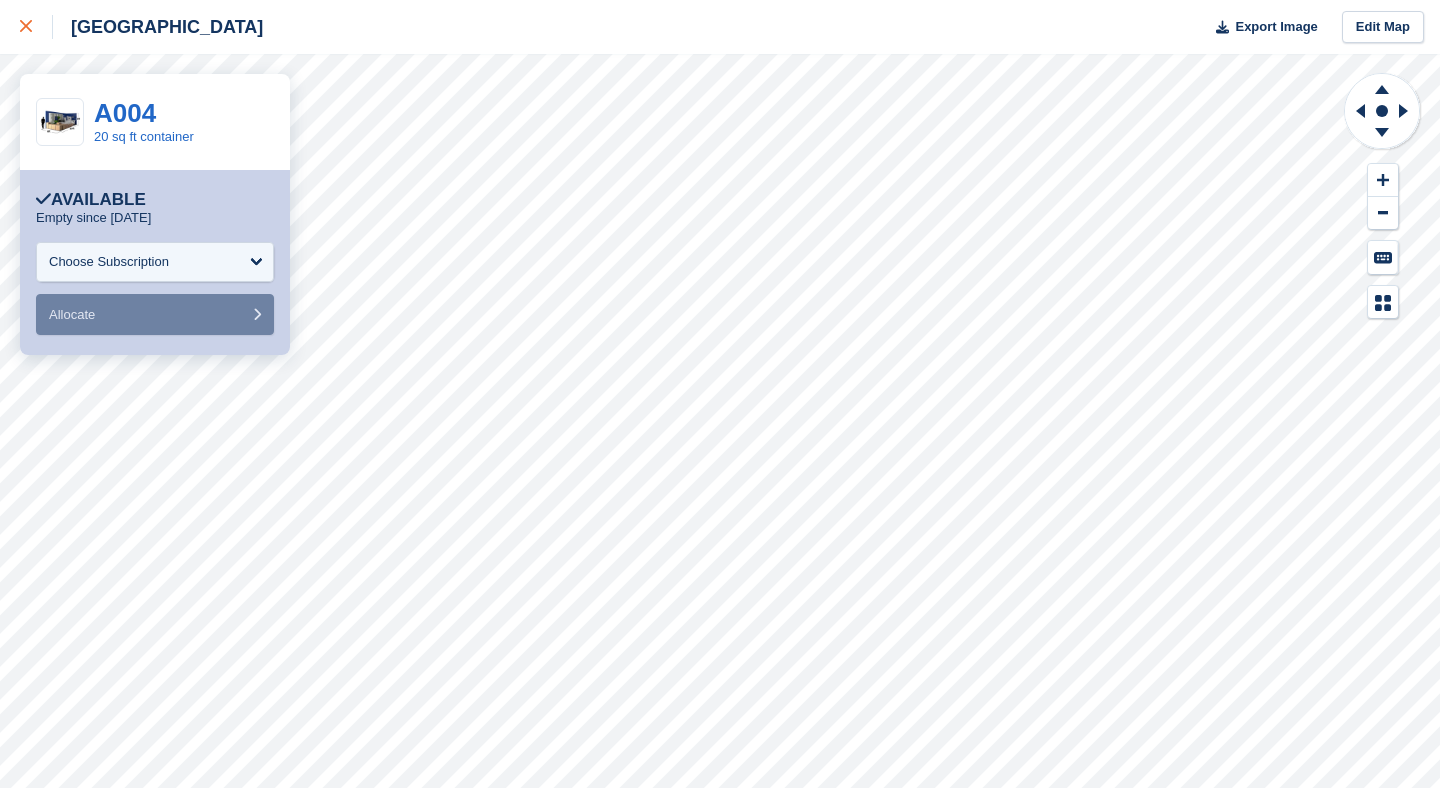click at bounding box center [26, 27] 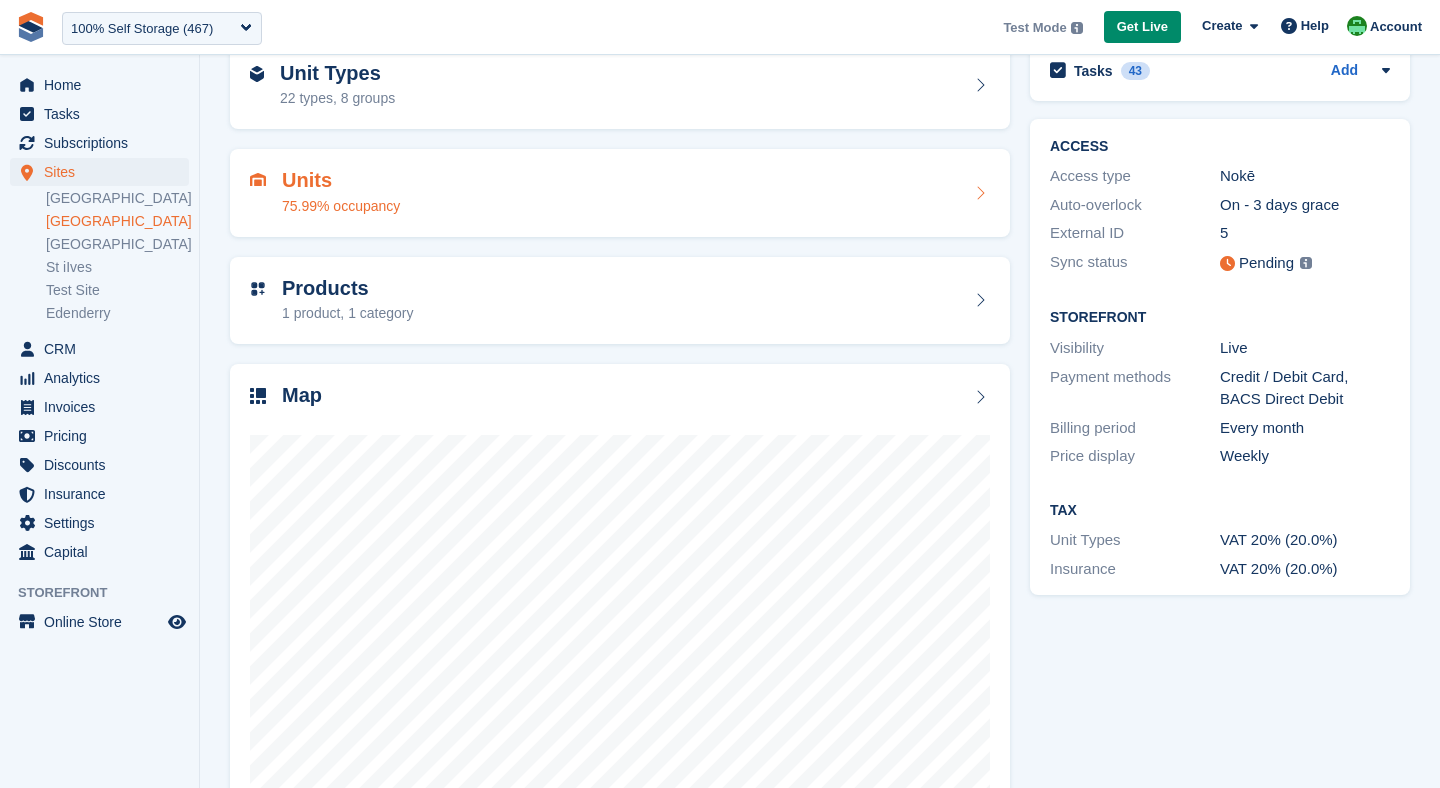 scroll, scrollTop: 172, scrollLeft: 0, axis: vertical 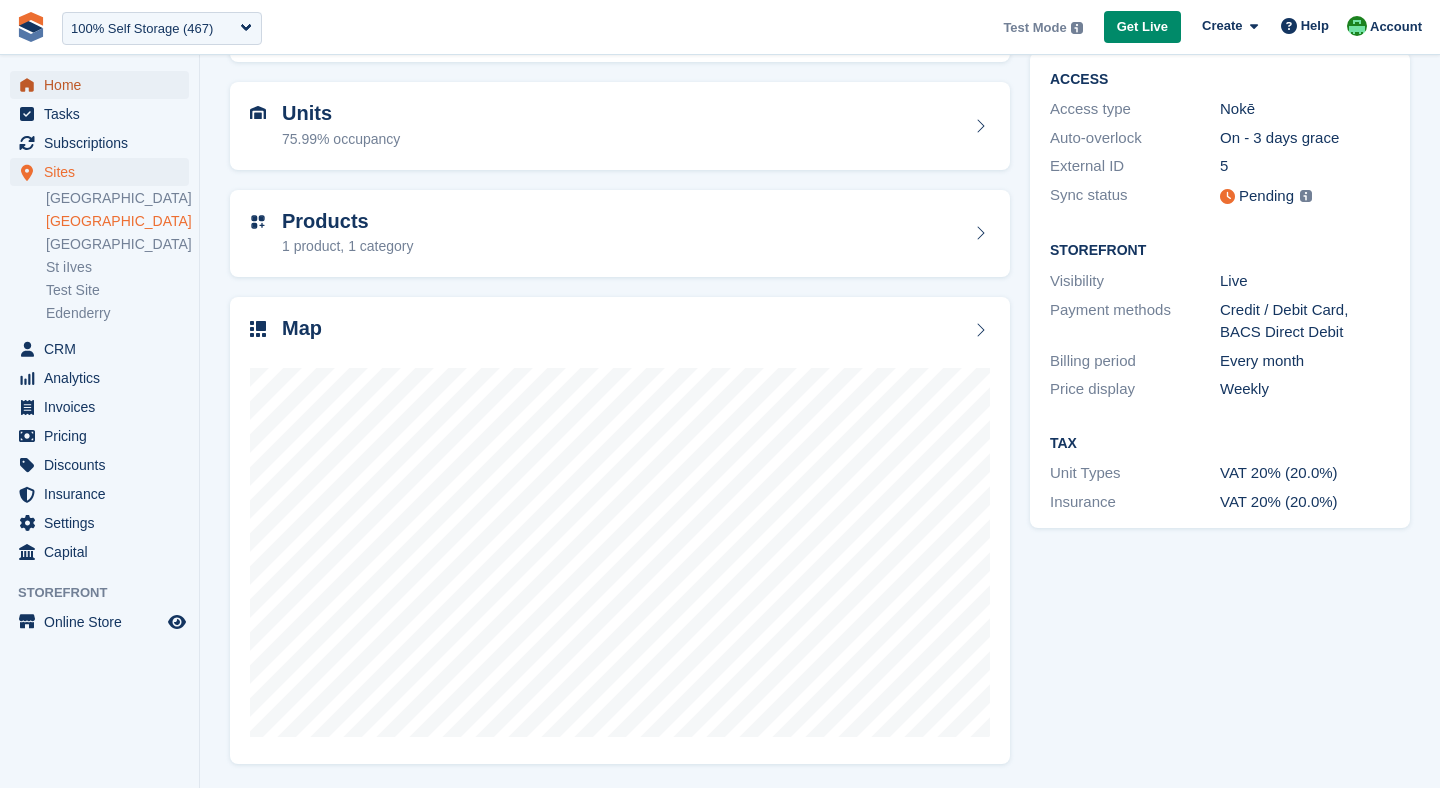 click on "Home" at bounding box center (104, 85) 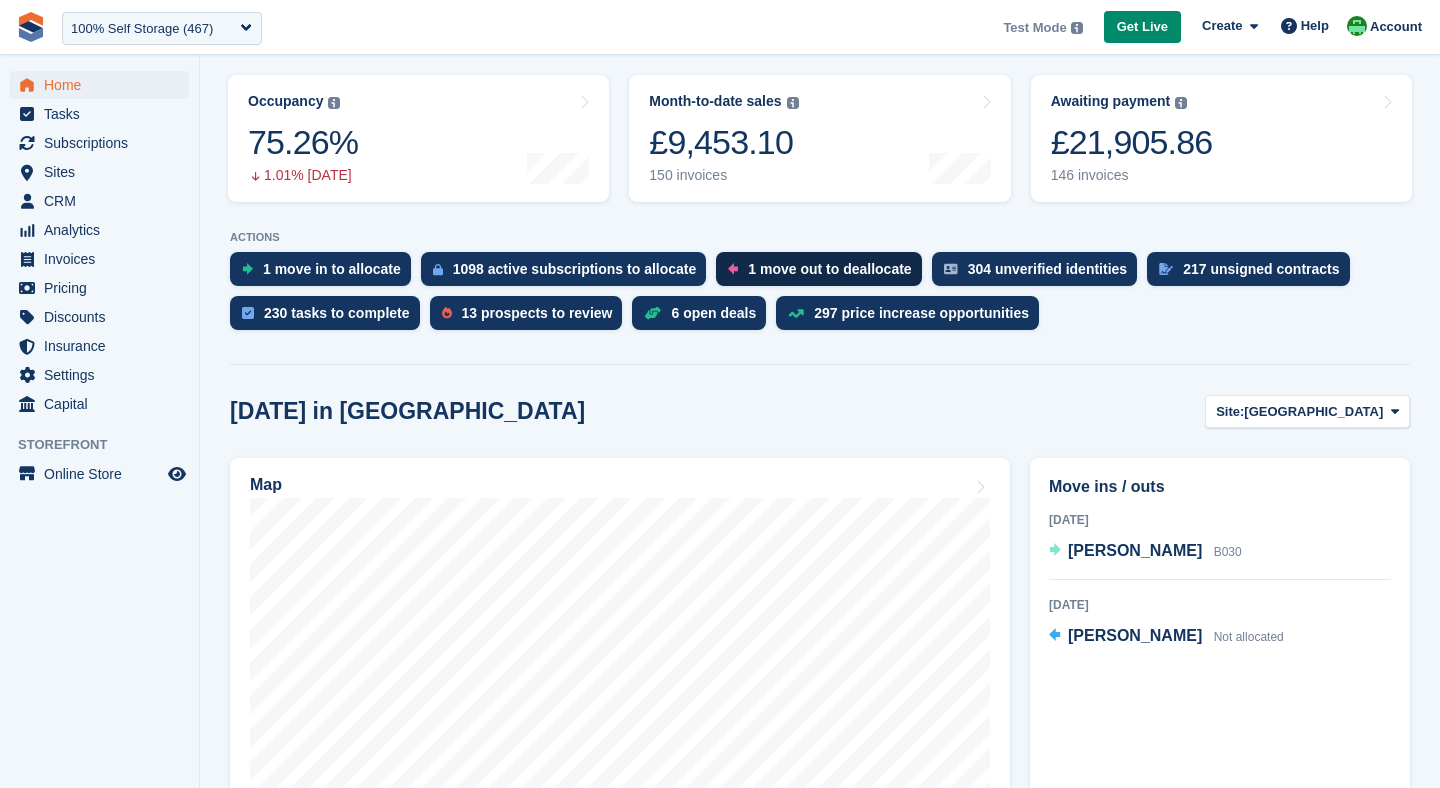 scroll, scrollTop: 293, scrollLeft: 0, axis: vertical 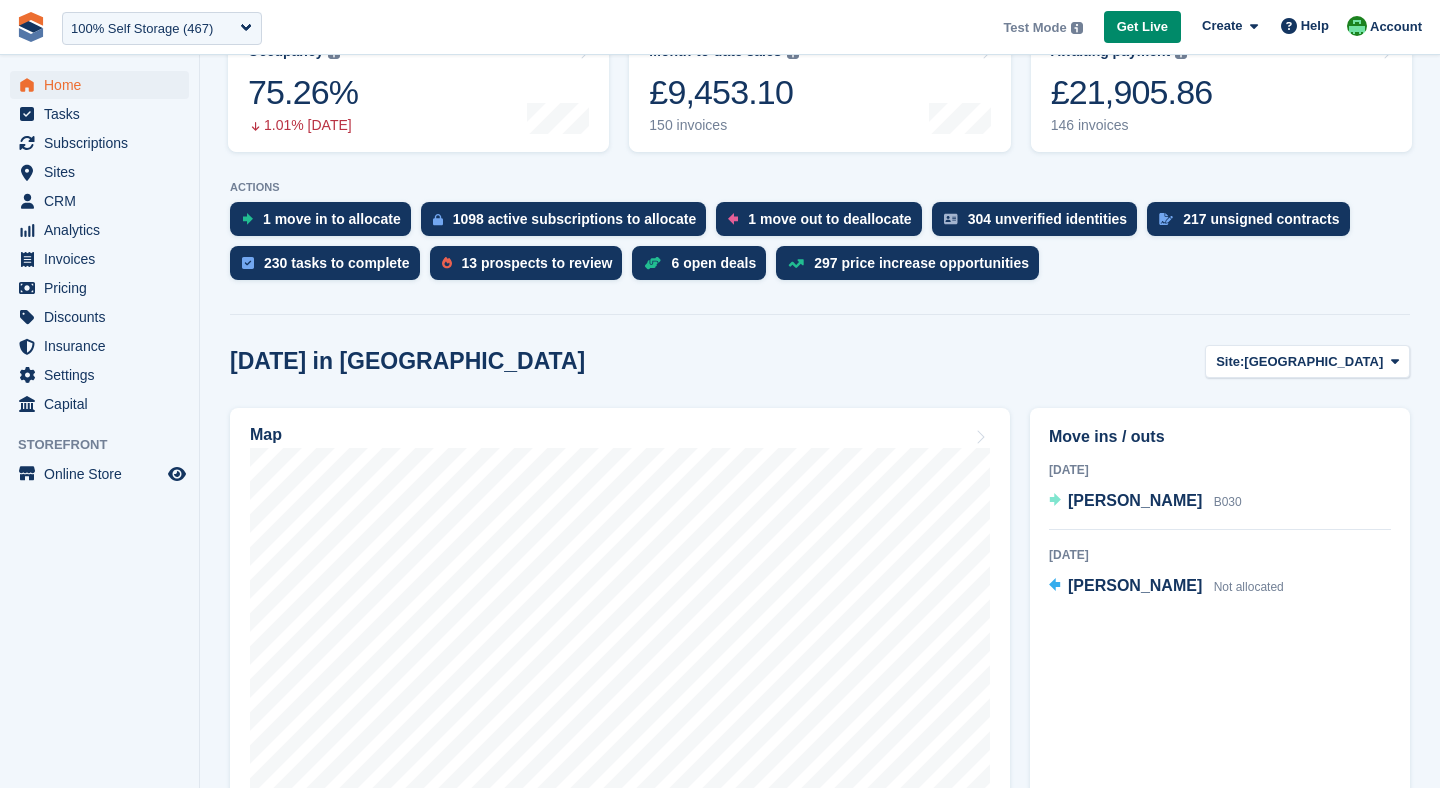 click on "Today in Nottingham
Site:
Nottingham
Nottingham
Leicester
Richmond Main
St iIves
Test Site
Edenderry
Map
Move ins / outs
1 Aug 2025
Laura Test
B030
9 Aug 2025
Laura Carlisle
Not allocated
All move ins
All move outs
Unit availability
11 available
Name
Available" at bounding box center [820, 1058] 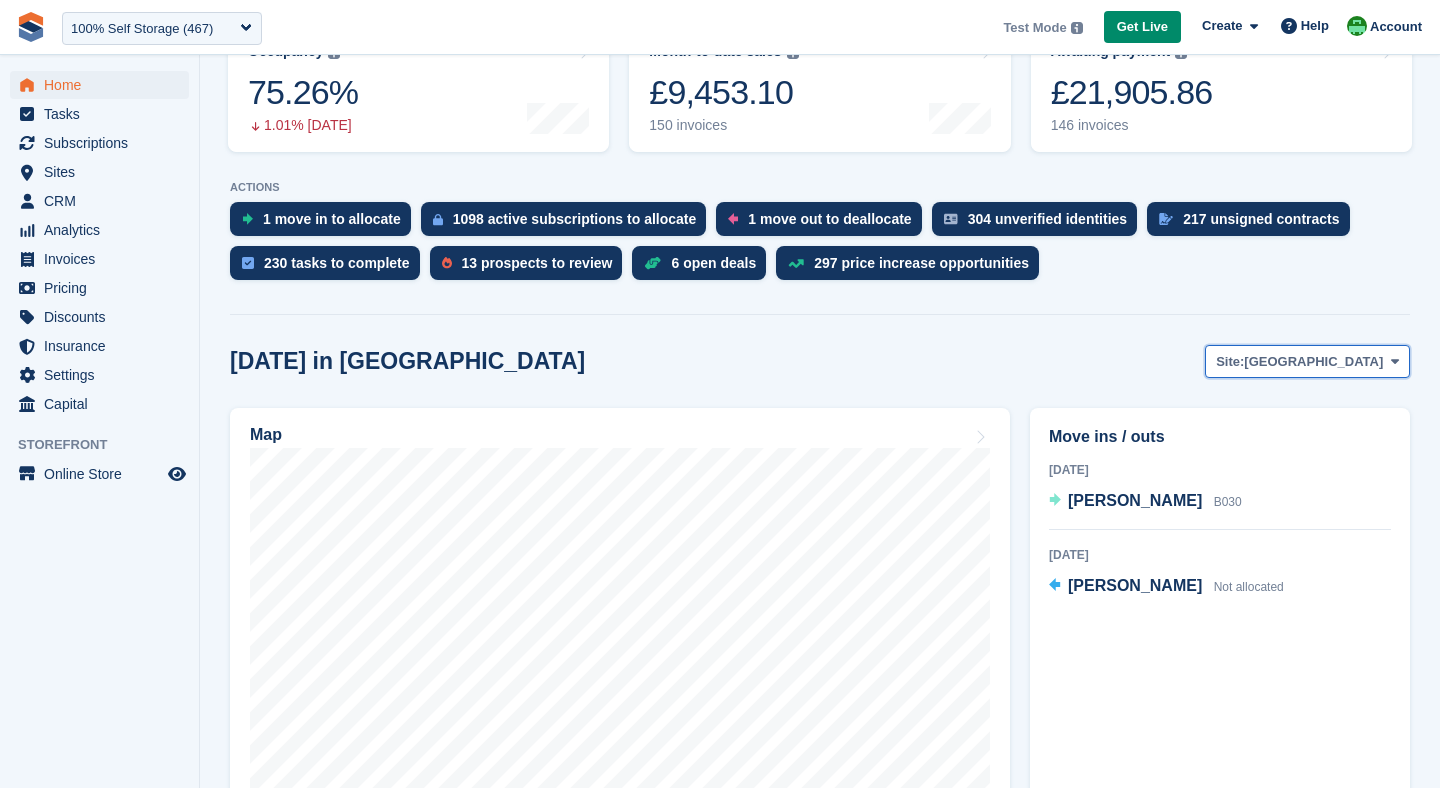 click on "[GEOGRAPHIC_DATA]" at bounding box center (1313, 362) 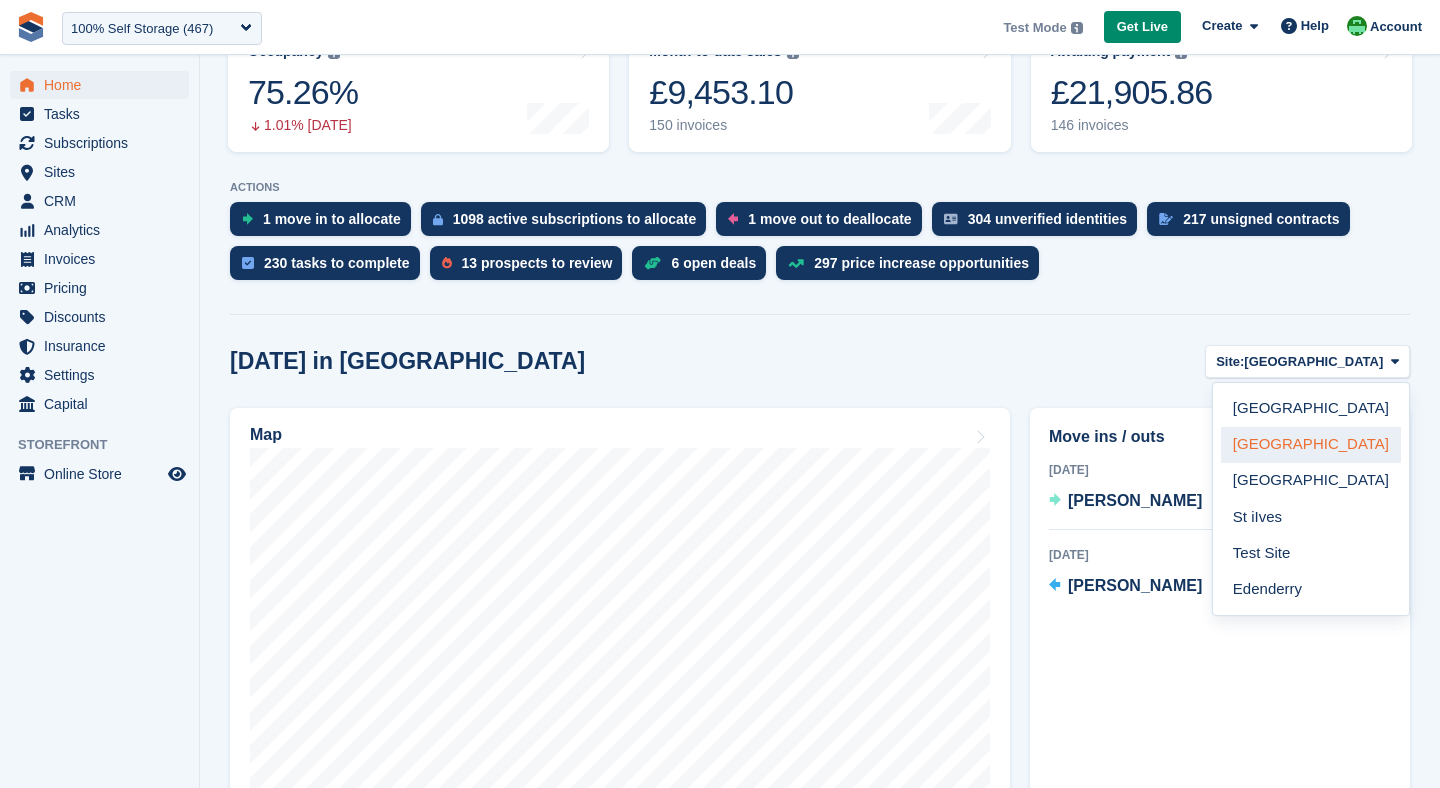 click on "[GEOGRAPHIC_DATA]" at bounding box center [1311, 445] 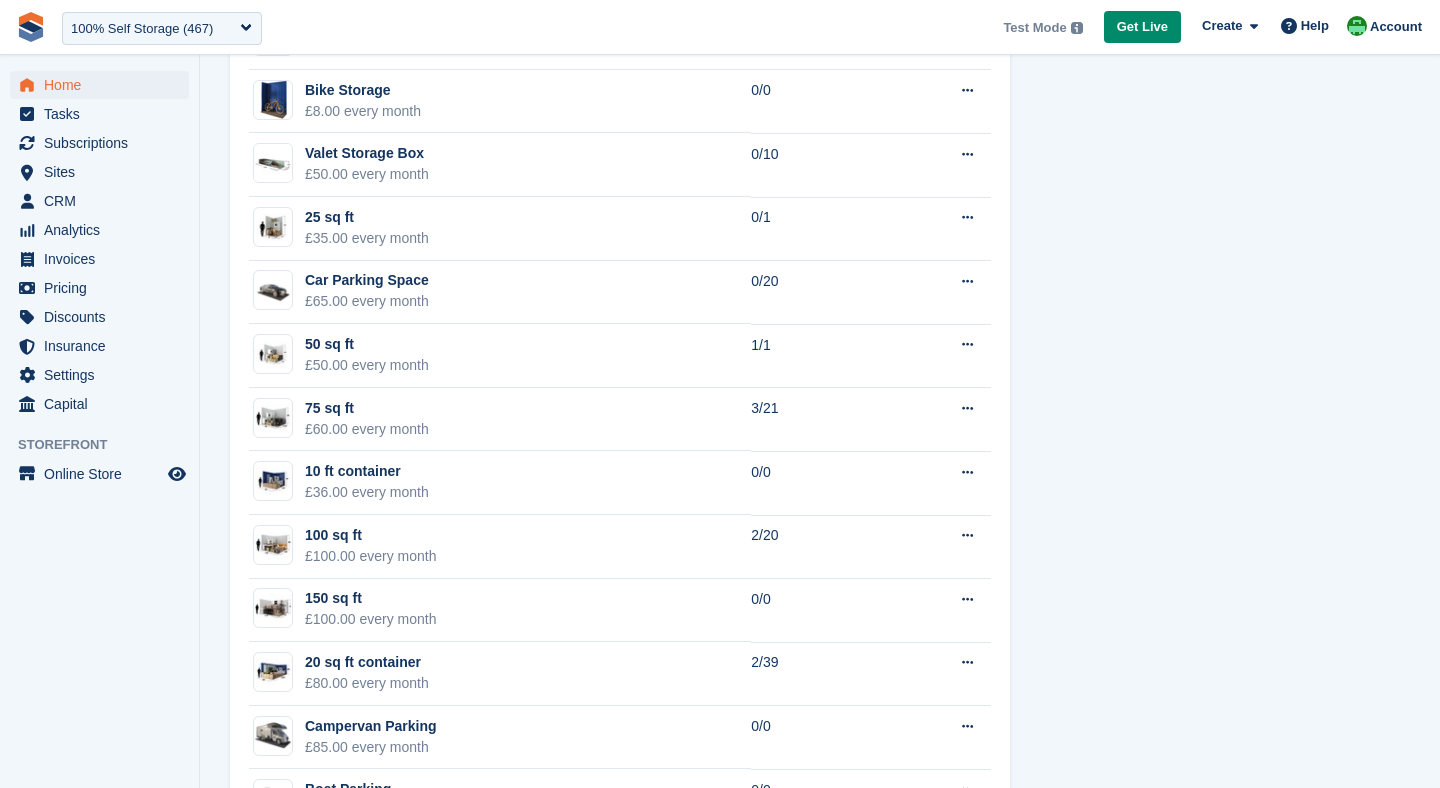 scroll, scrollTop: 1723, scrollLeft: 0, axis: vertical 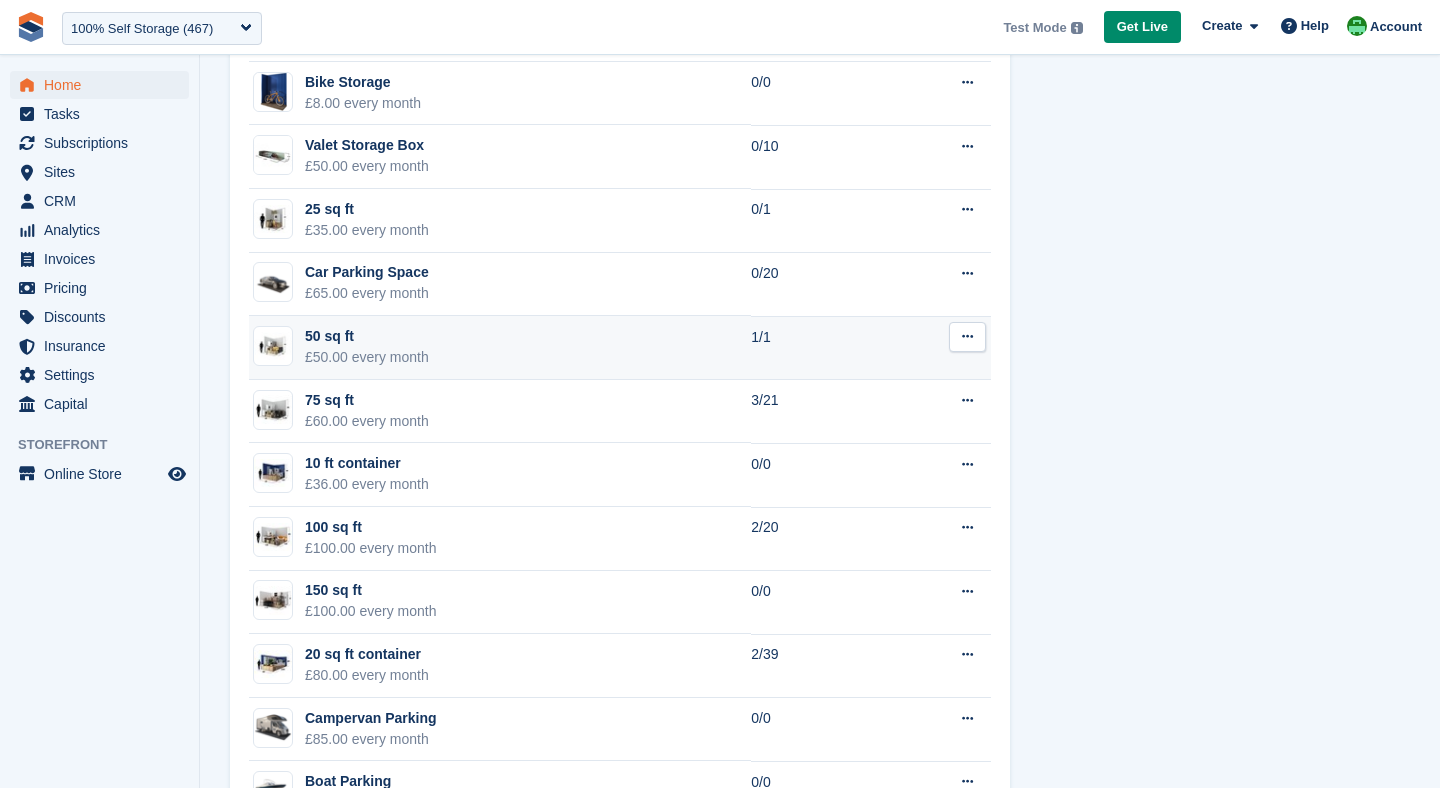 click at bounding box center (967, 337) 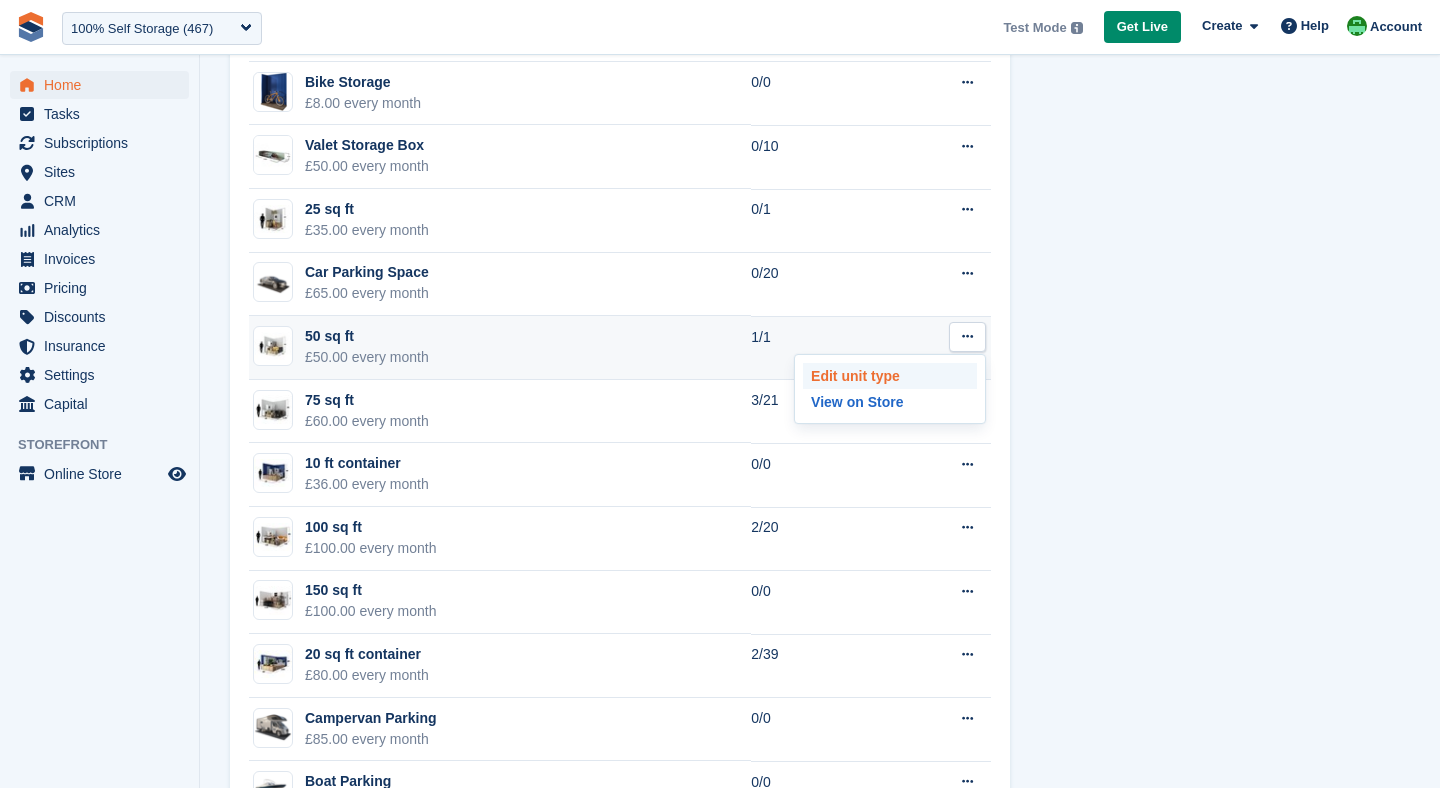 click on "Edit unit type" at bounding box center (890, 376) 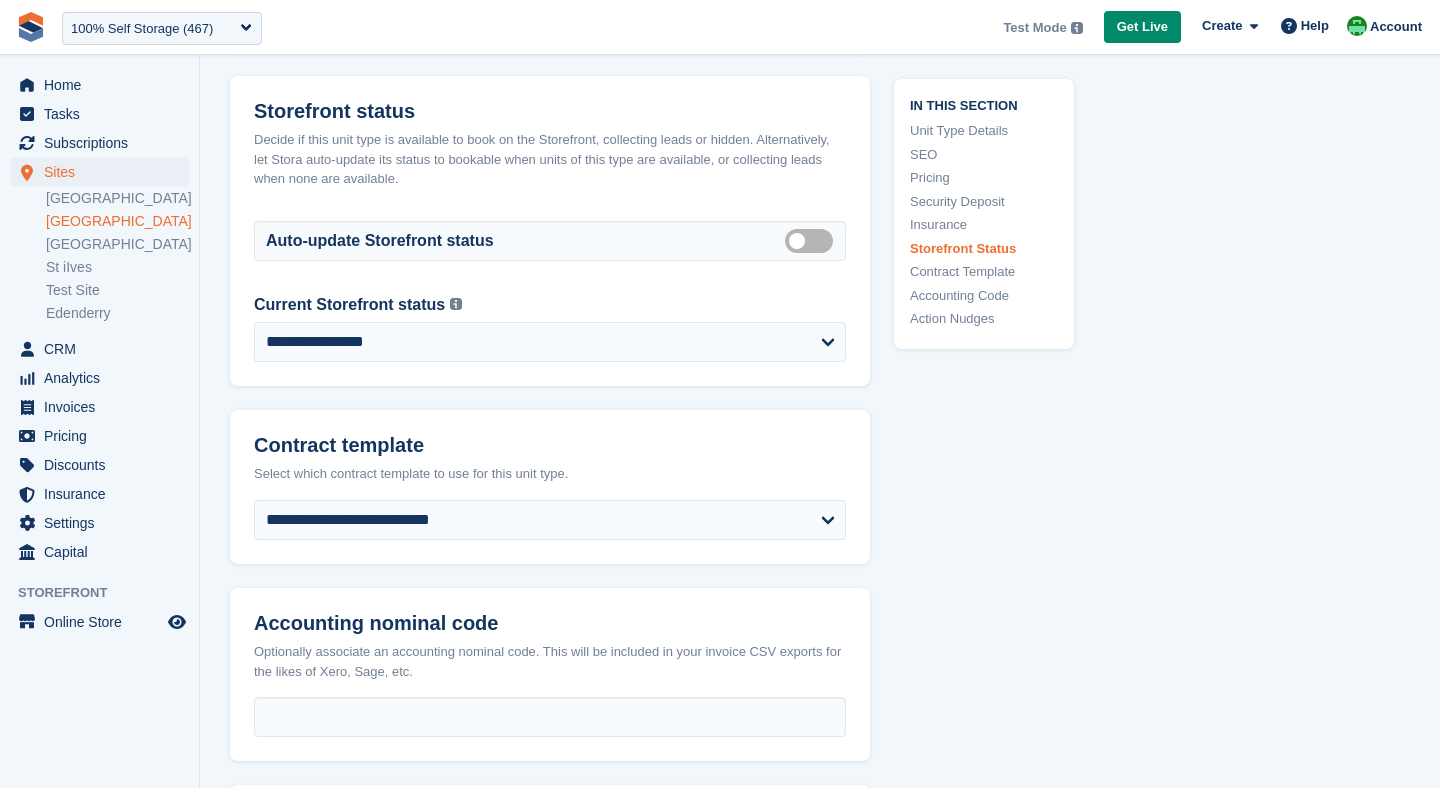 scroll, scrollTop: 3442, scrollLeft: 0, axis: vertical 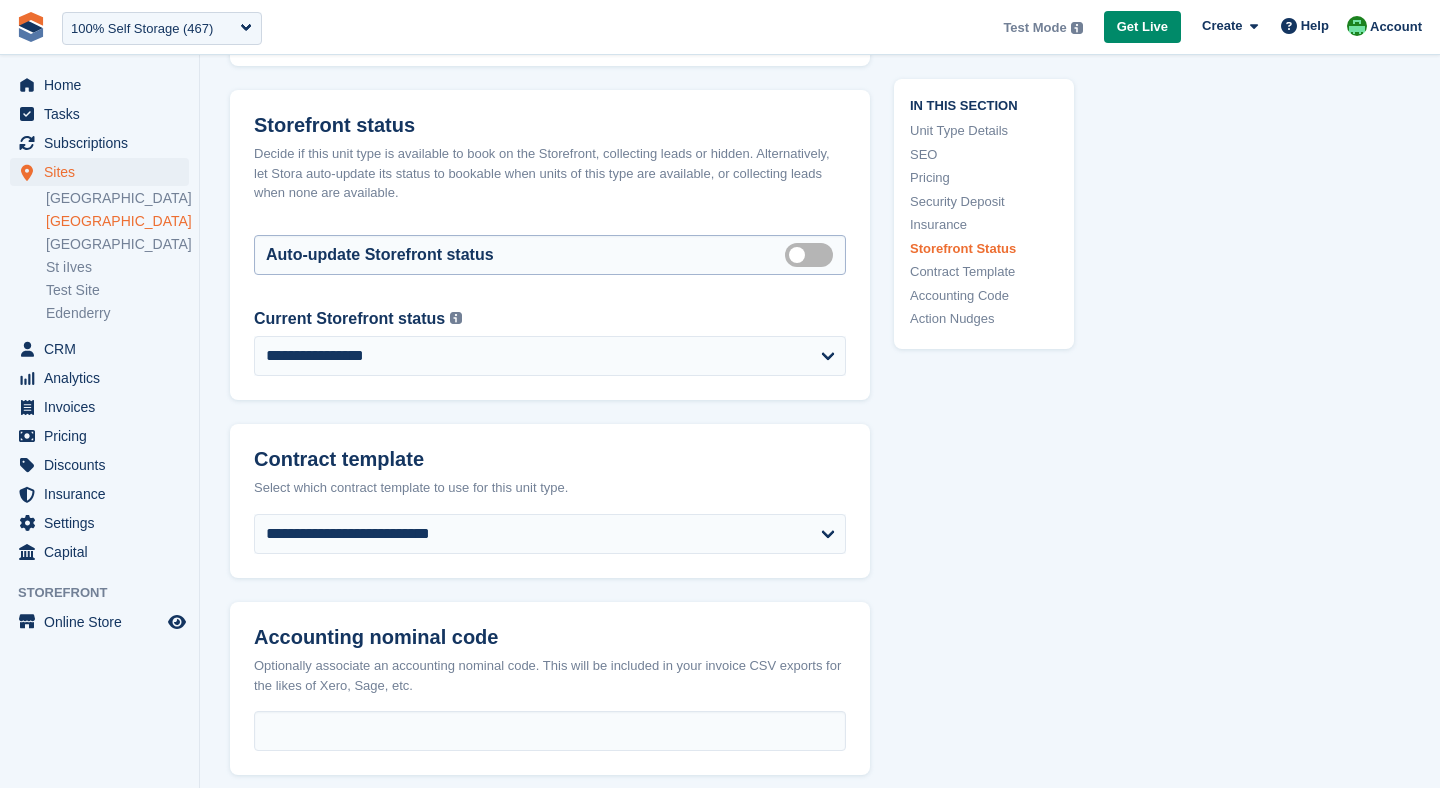 click on "Auto-update Storefront status
Auto manage storefront status" at bounding box center (550, 255) 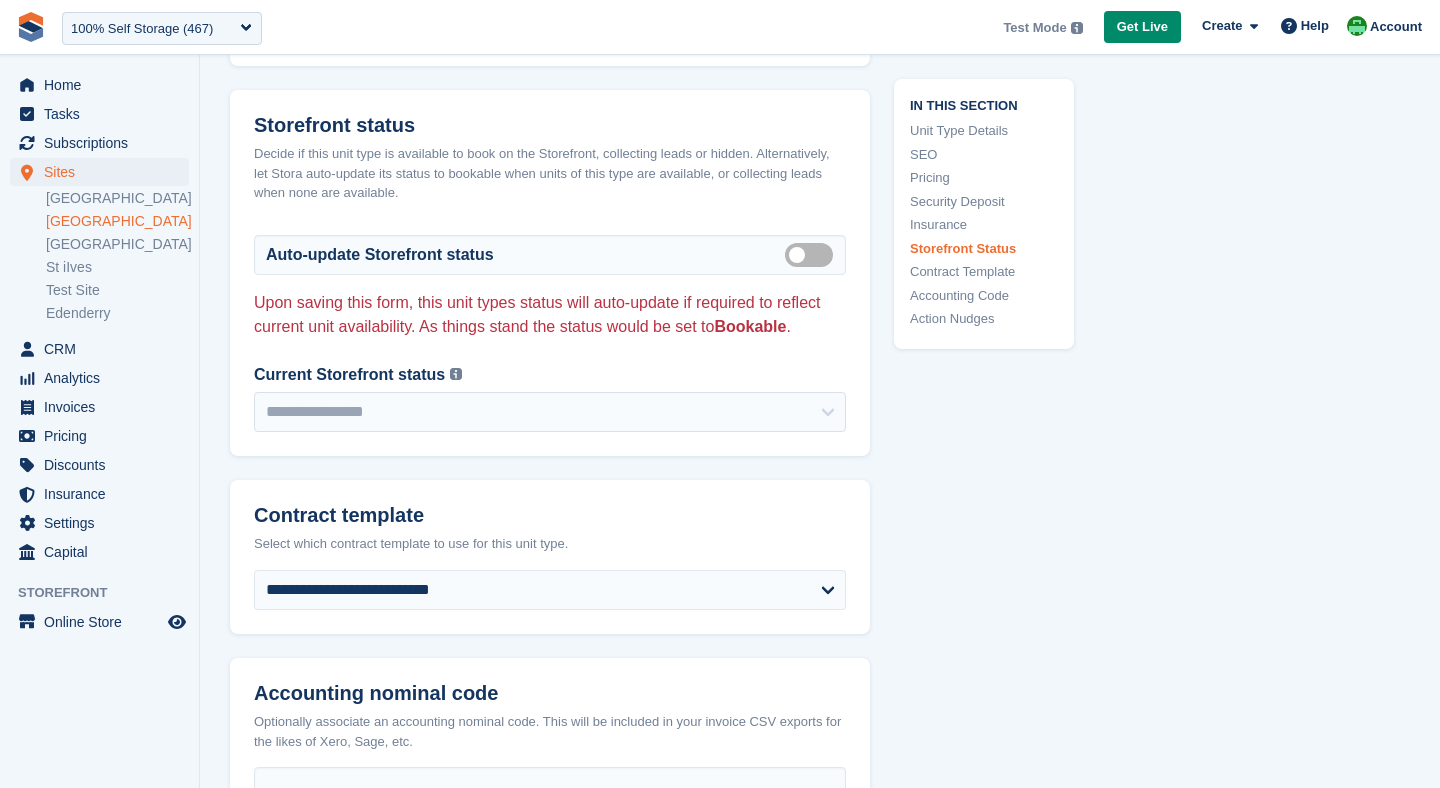click on "**********" at bounding box center [550, 397] 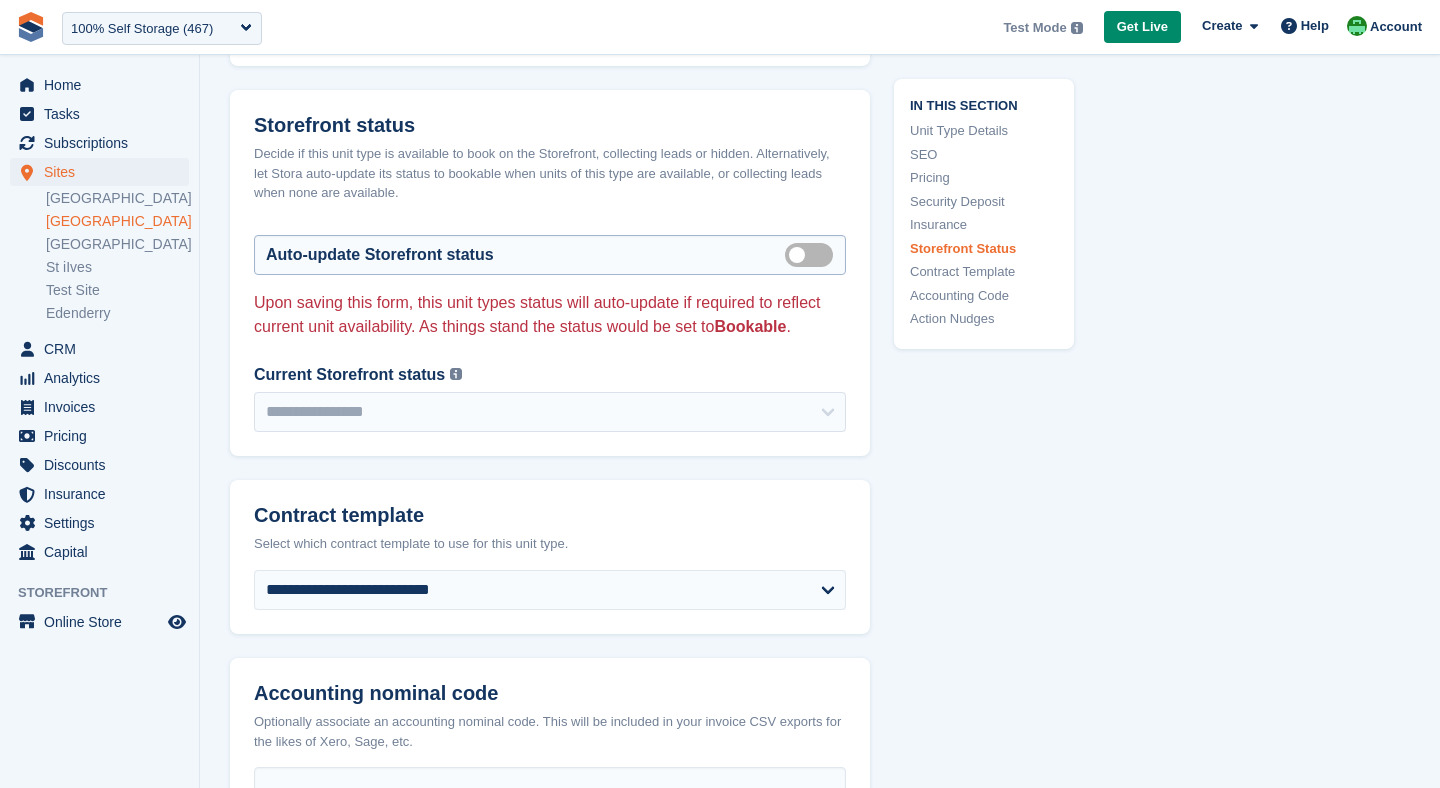 click on "Auto-update Storefront status
Auto manage storefront status" at bounding box center (550, 255) 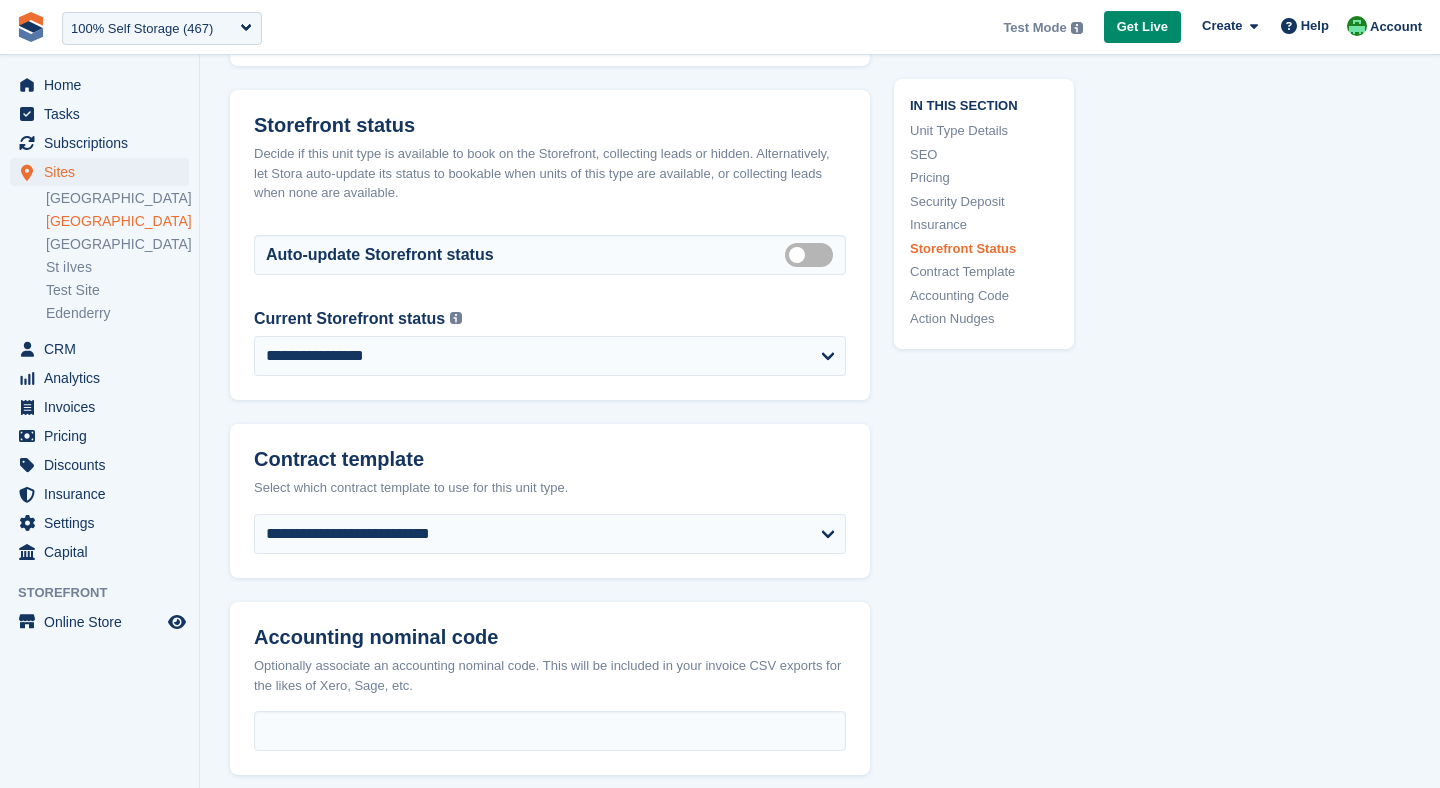 click on "**********" at bounding box center (550, 353) 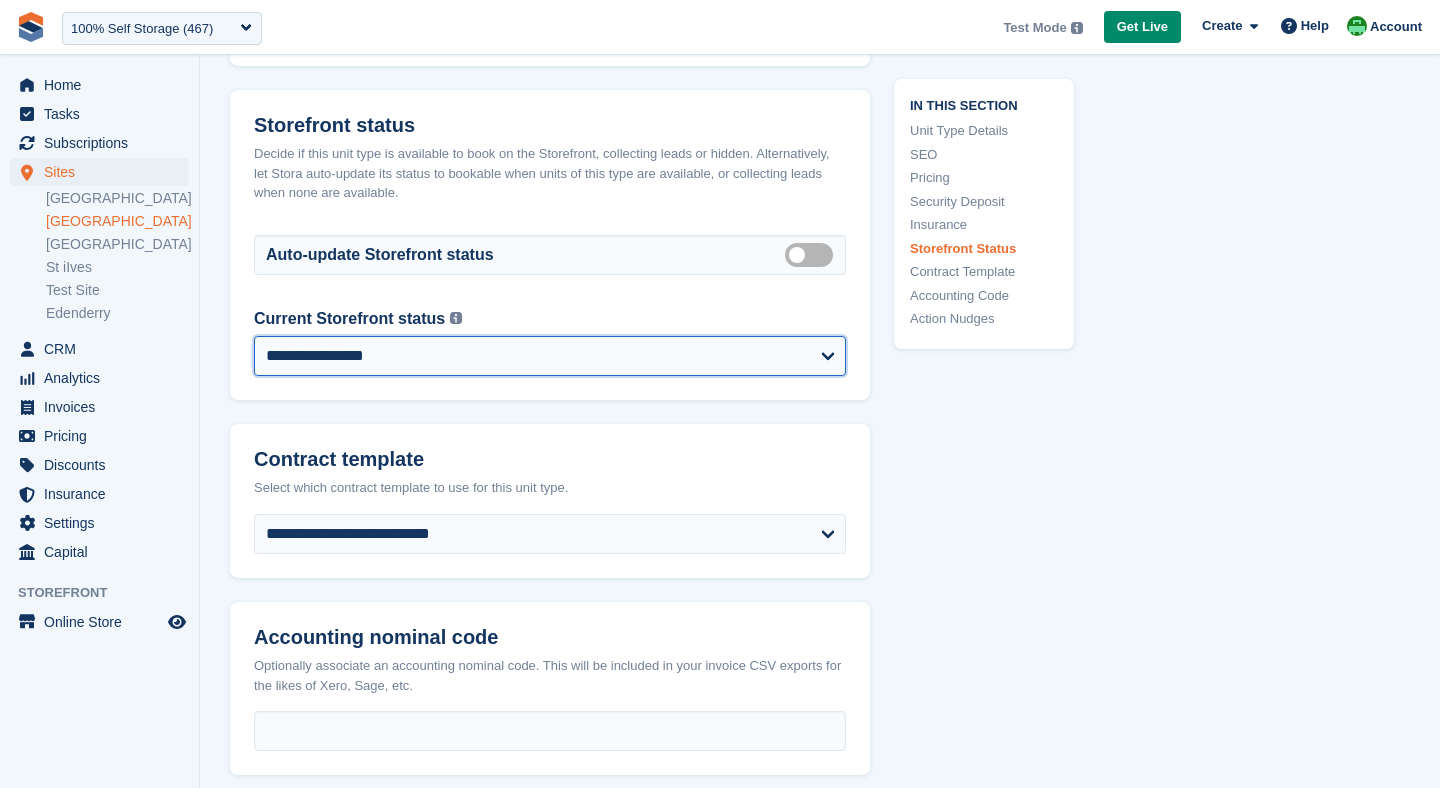 click on "**********" at bounding box center (550, 356) 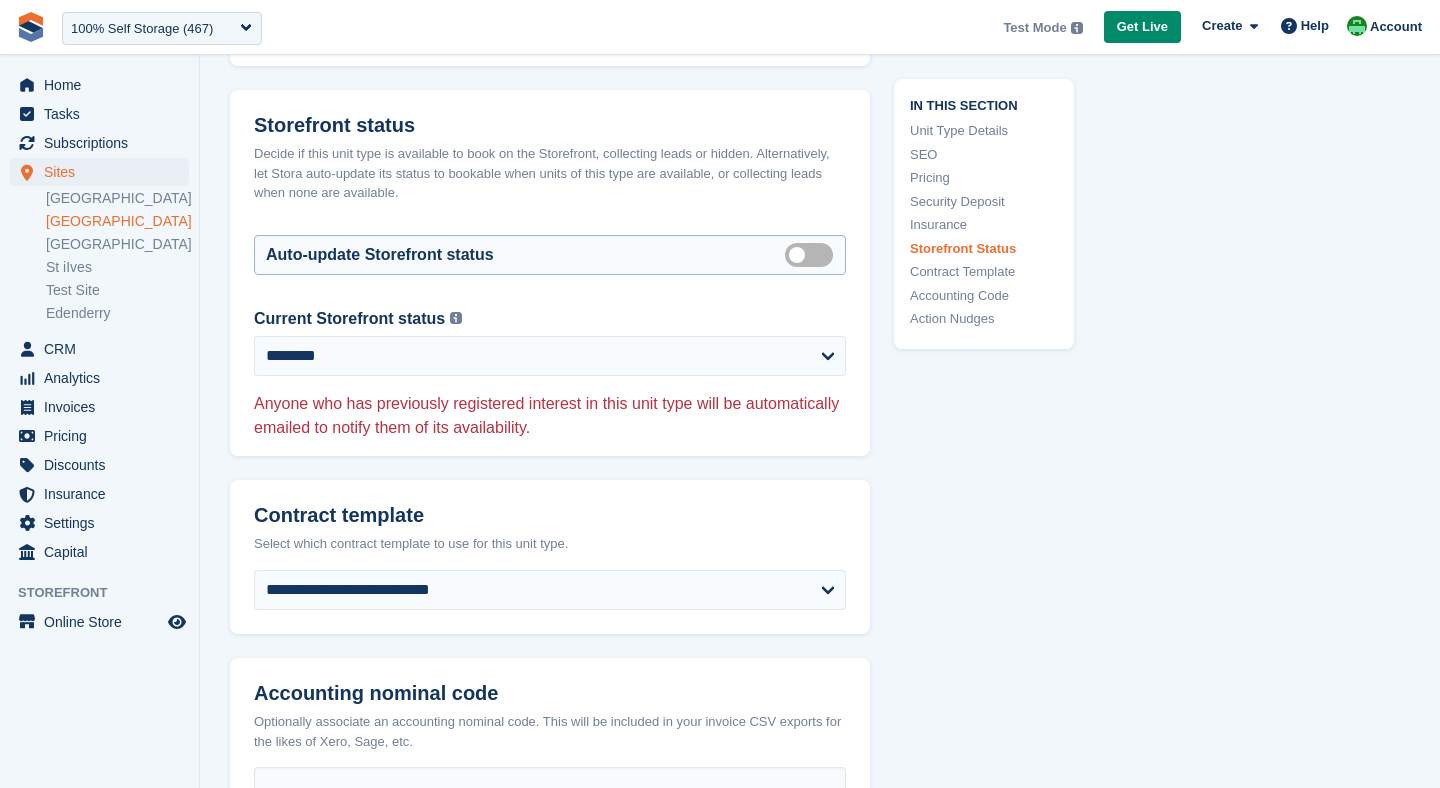 click on "Auto manage storefront status" at bounding box center (813, 254) 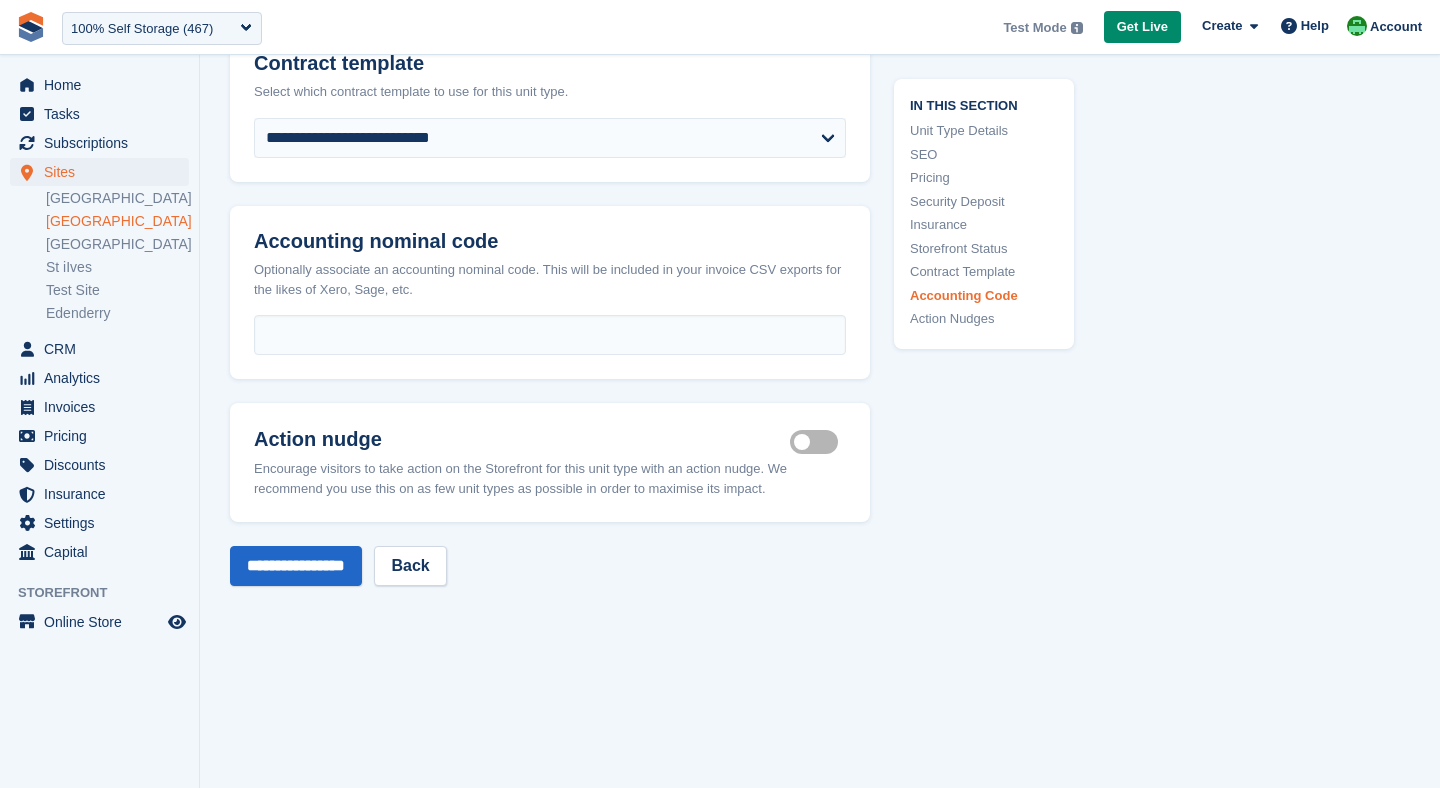 scroll, scrollTop: 4187, scrollLeft: 0, axis: vertical 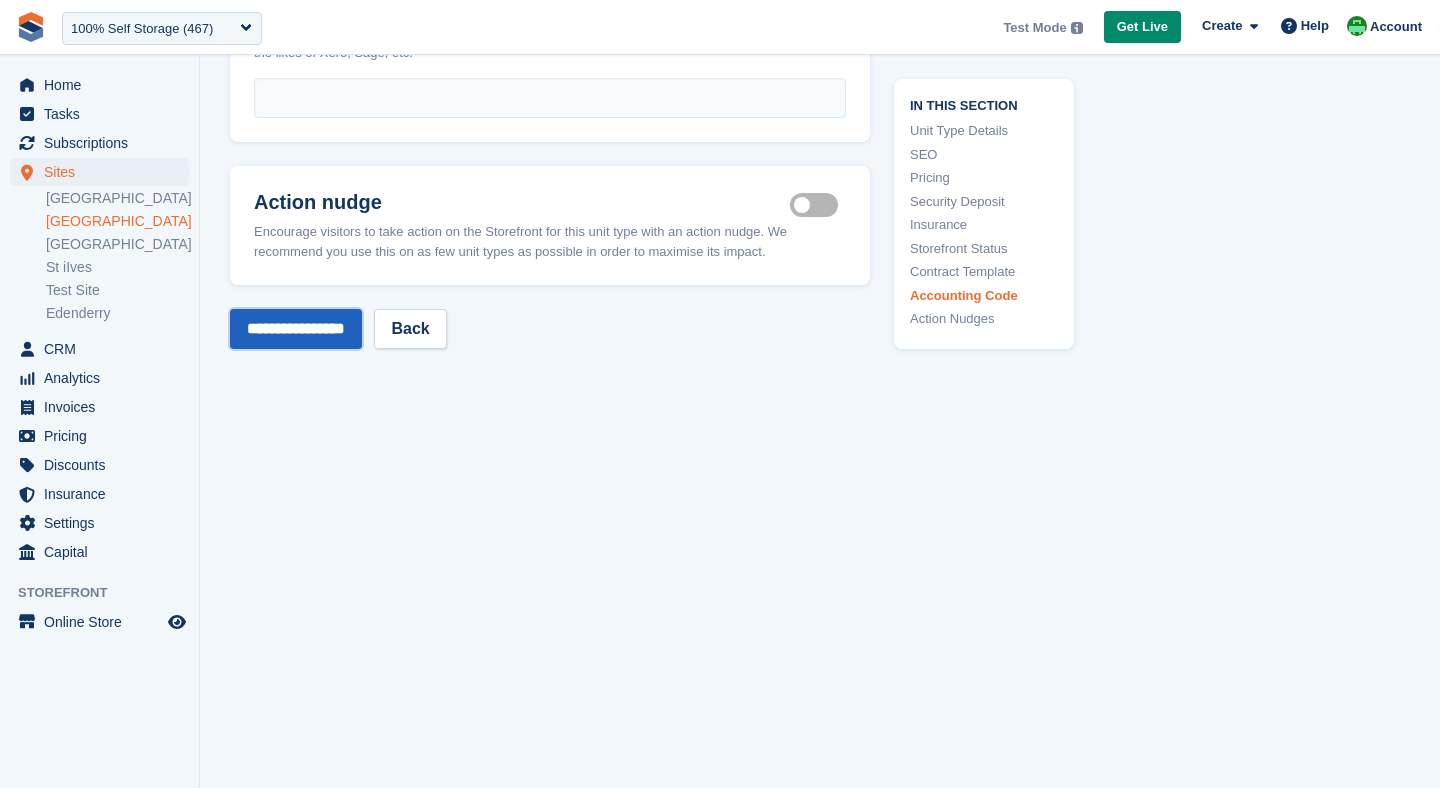 click on "**********" at bounding box center [296, 329] 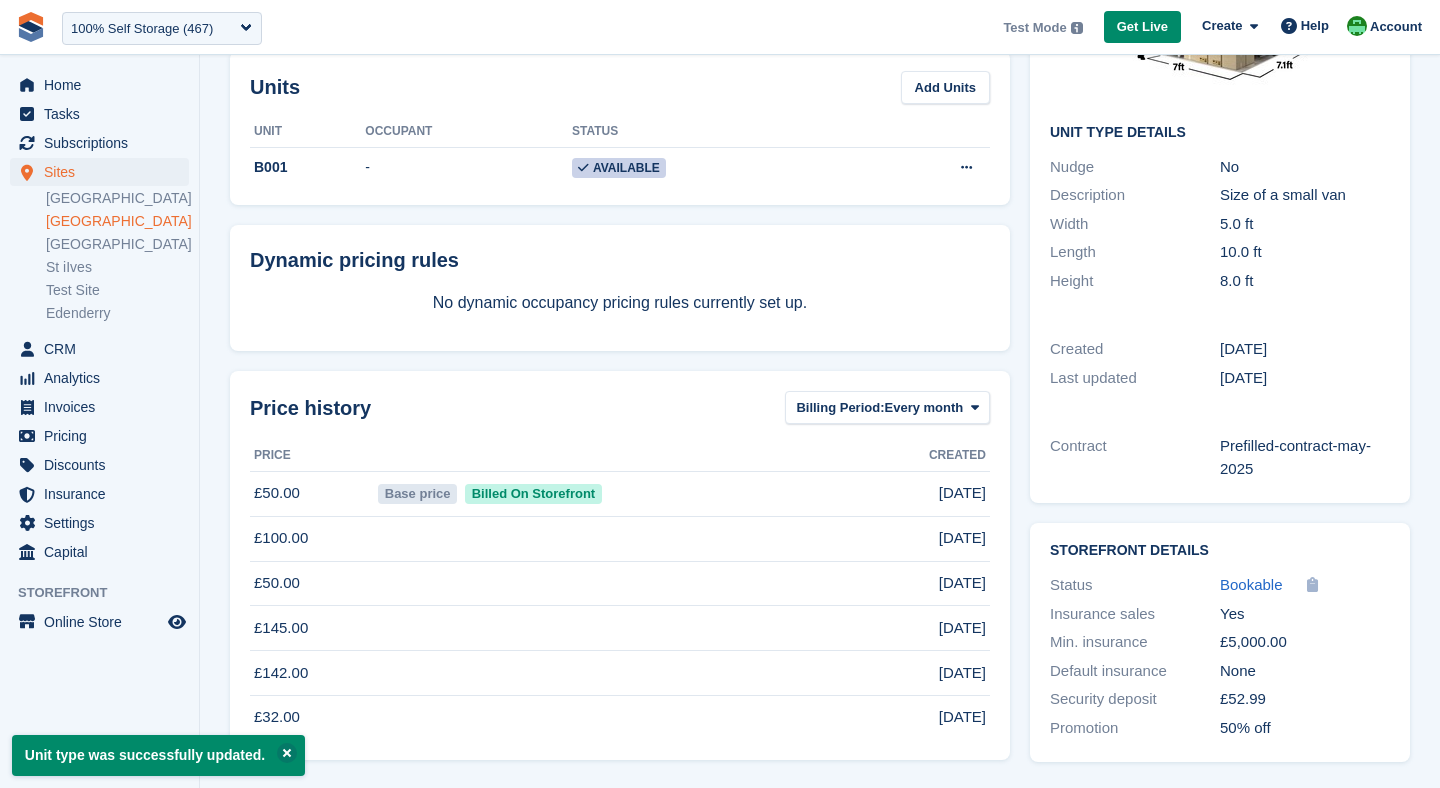 scroll, scrollTop: 0, scrollLeft: 0, axis: both 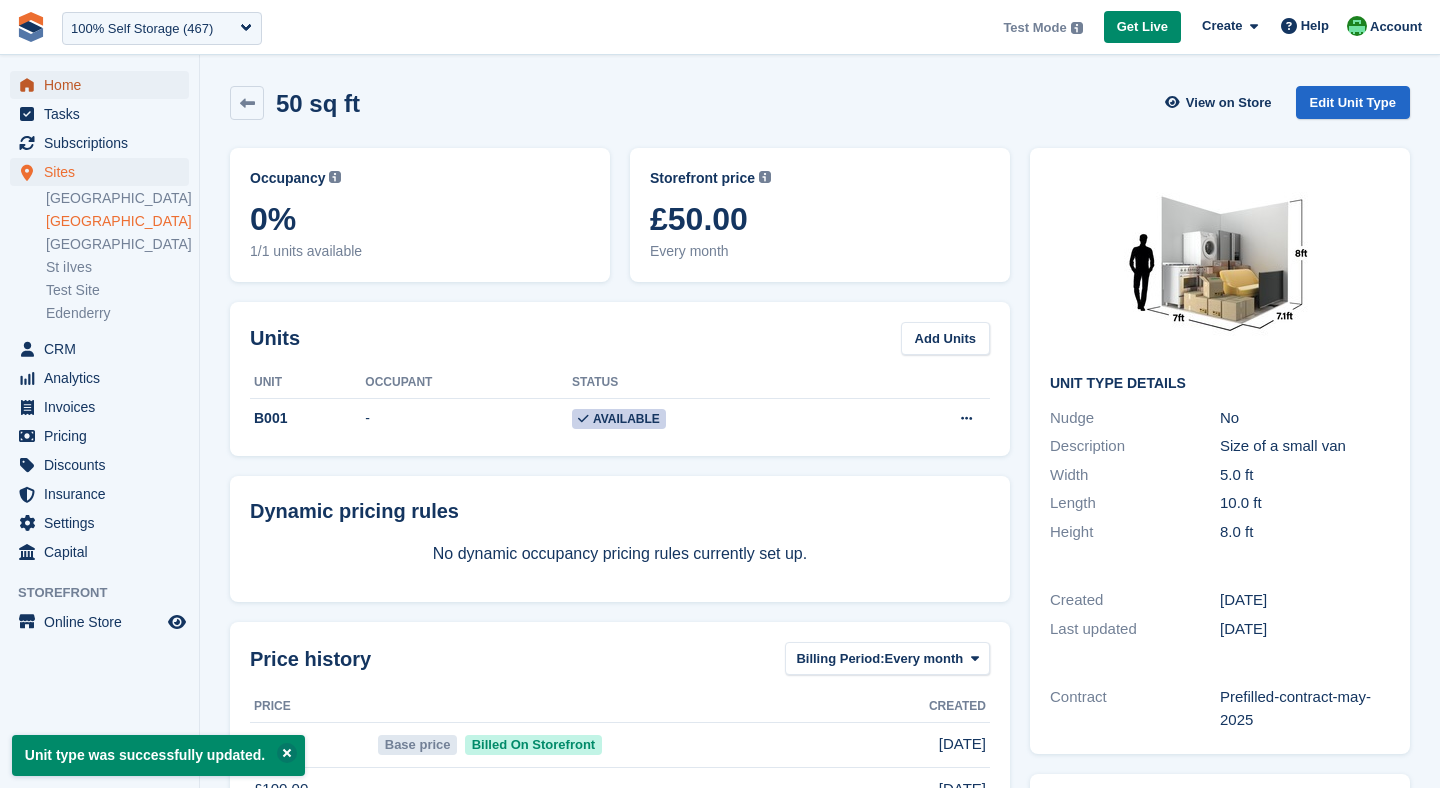 click on "Home" at bounding box center [104, 85] 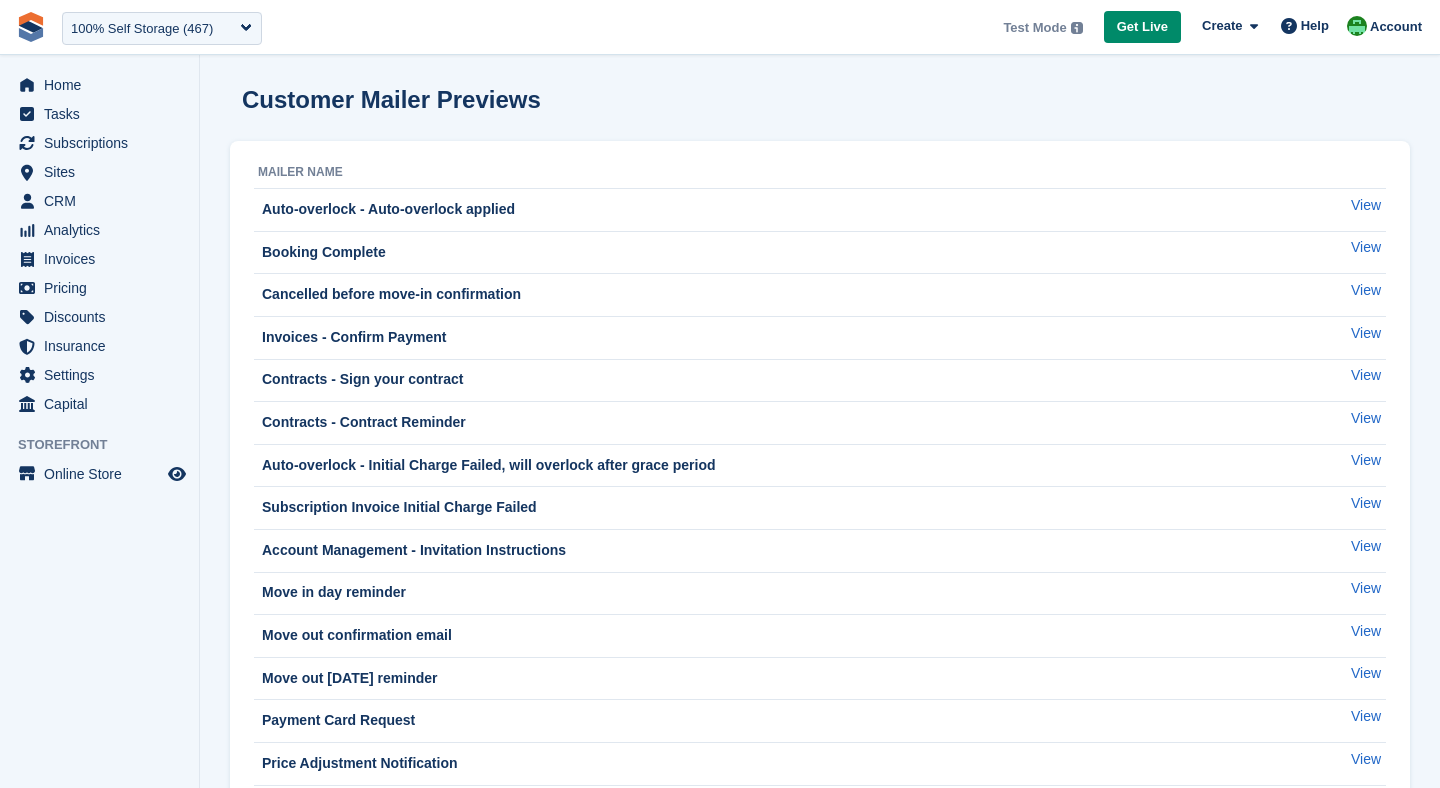 select on "****" 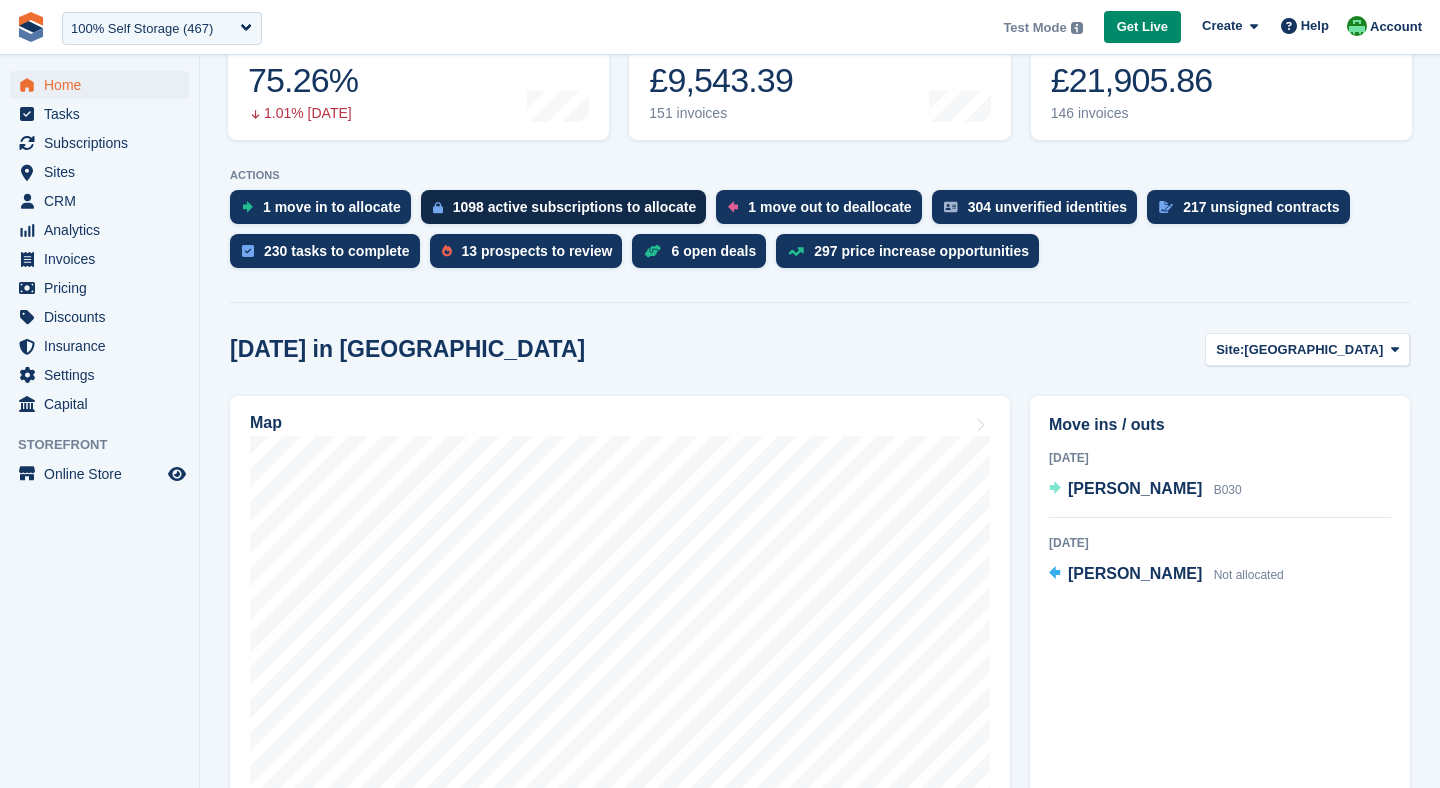scroll, scrollTop: 317, scrollLeft: 0, axis: vertical 